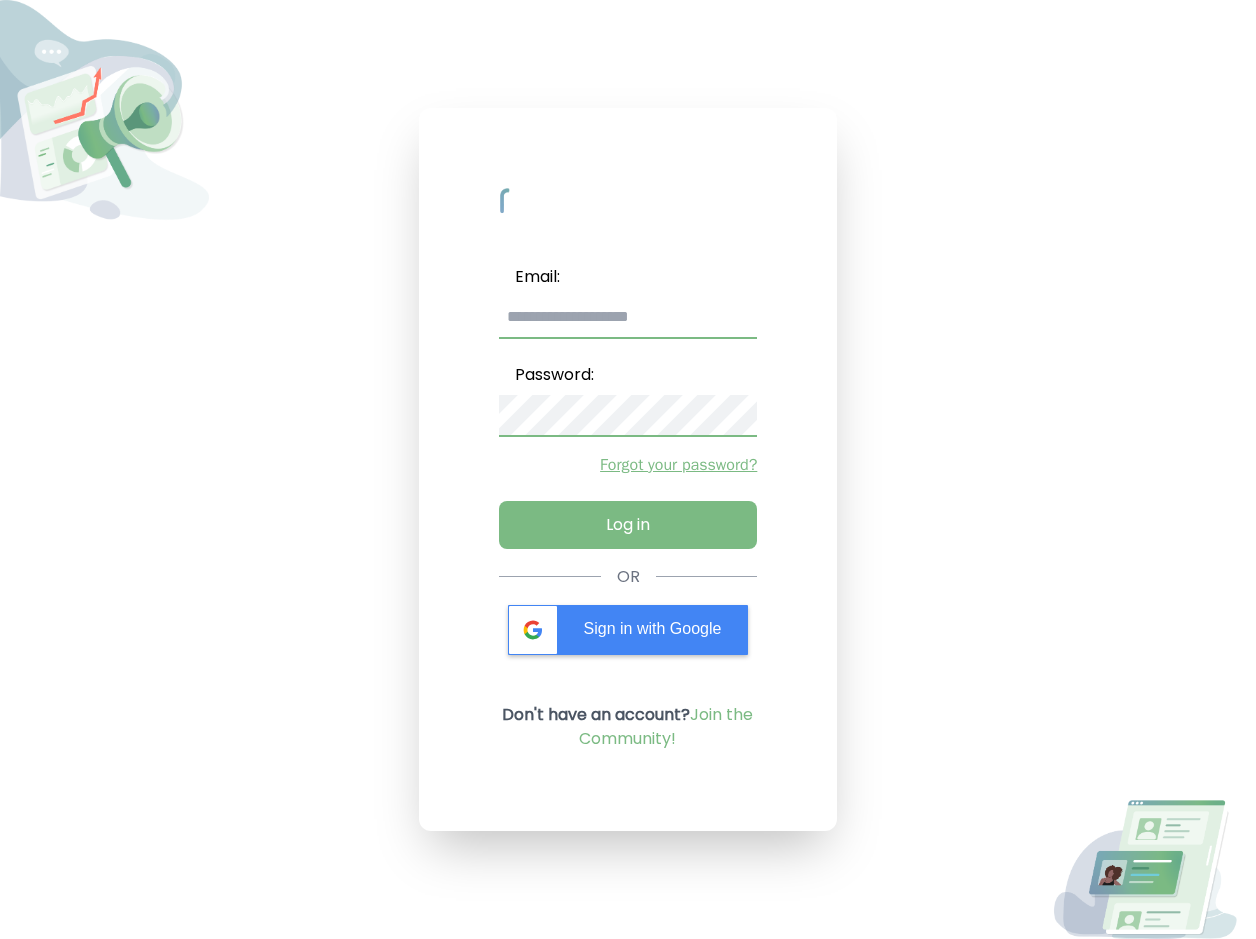 scroll, scrollTop: 0, scrollLeft: 0, axis: both 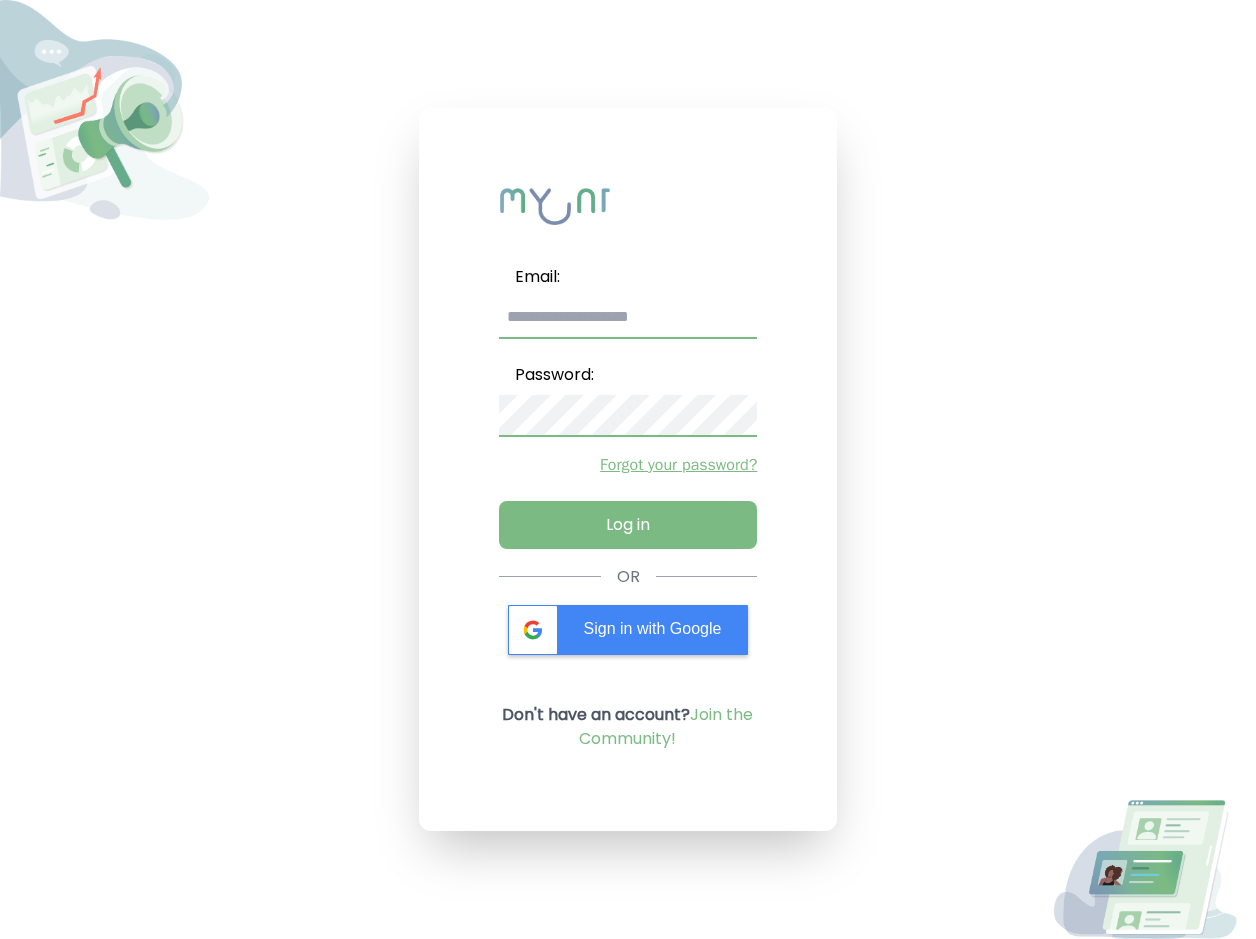 click on "Sign in with Google" at bounding box center [653, 628] 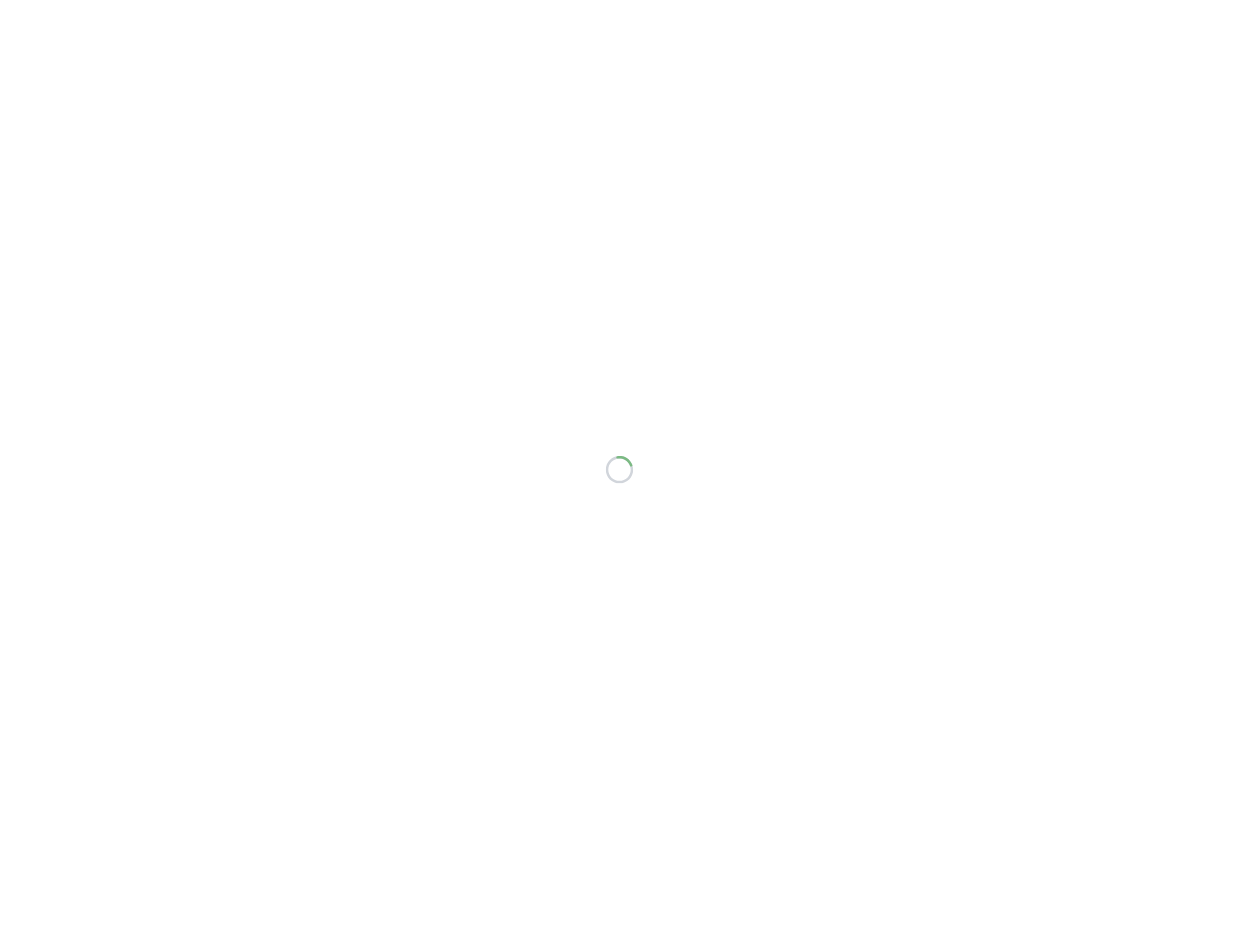scroll, scrollTop: 0, scrollLeft: 0, axis: both 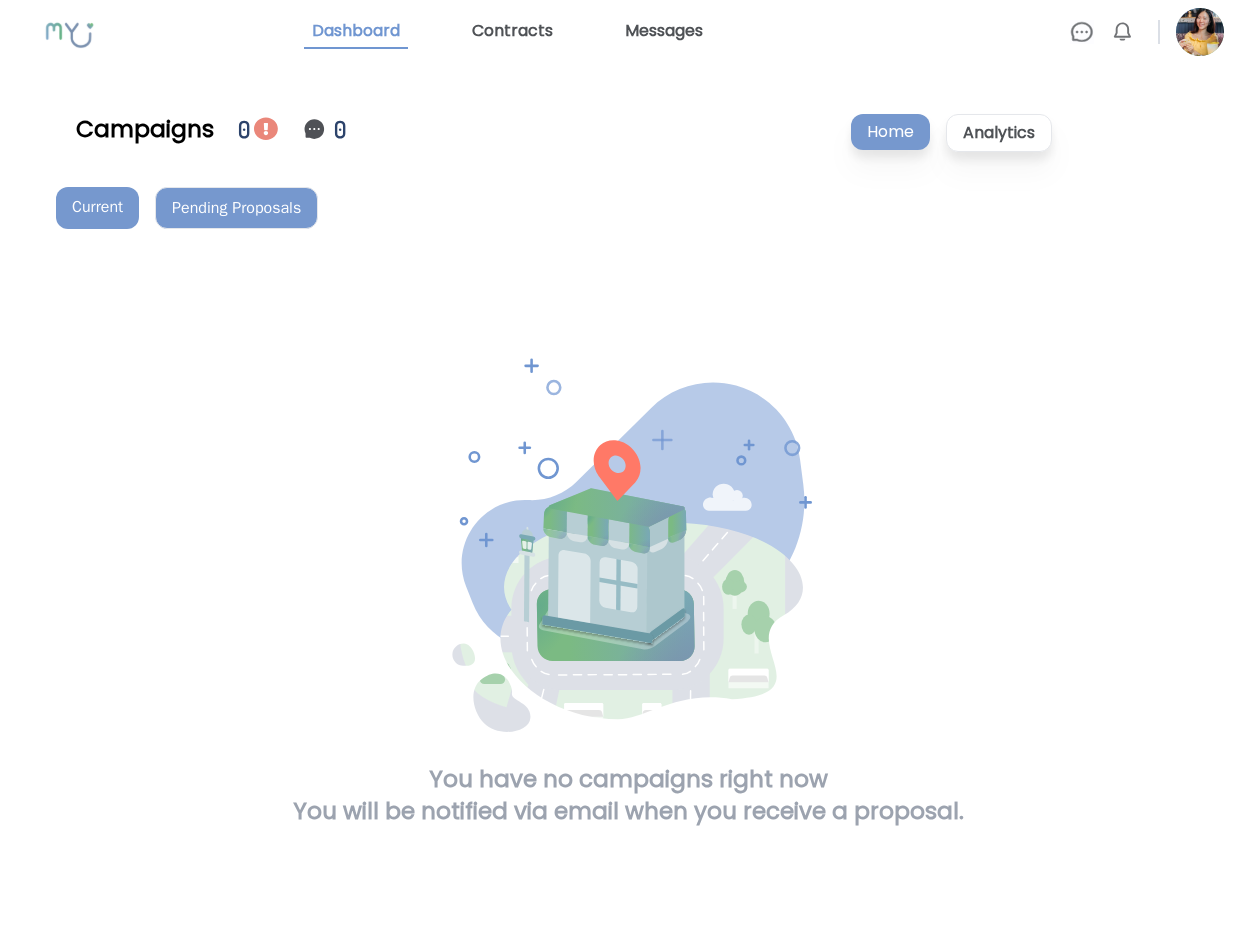 click on "Pending Proposals" at bounding box center [236, 208] 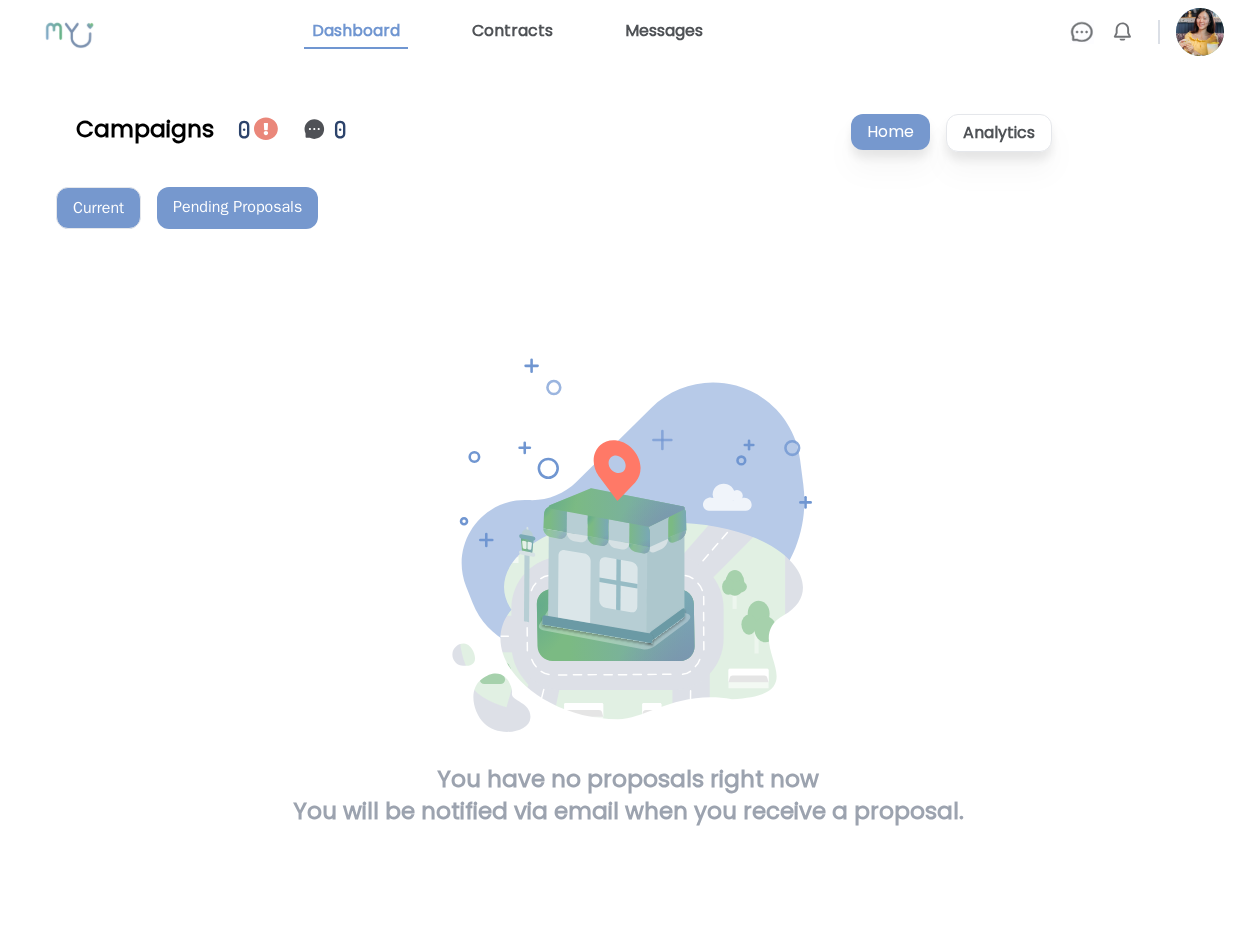 click on "Current" at bounding box center [98, 208] 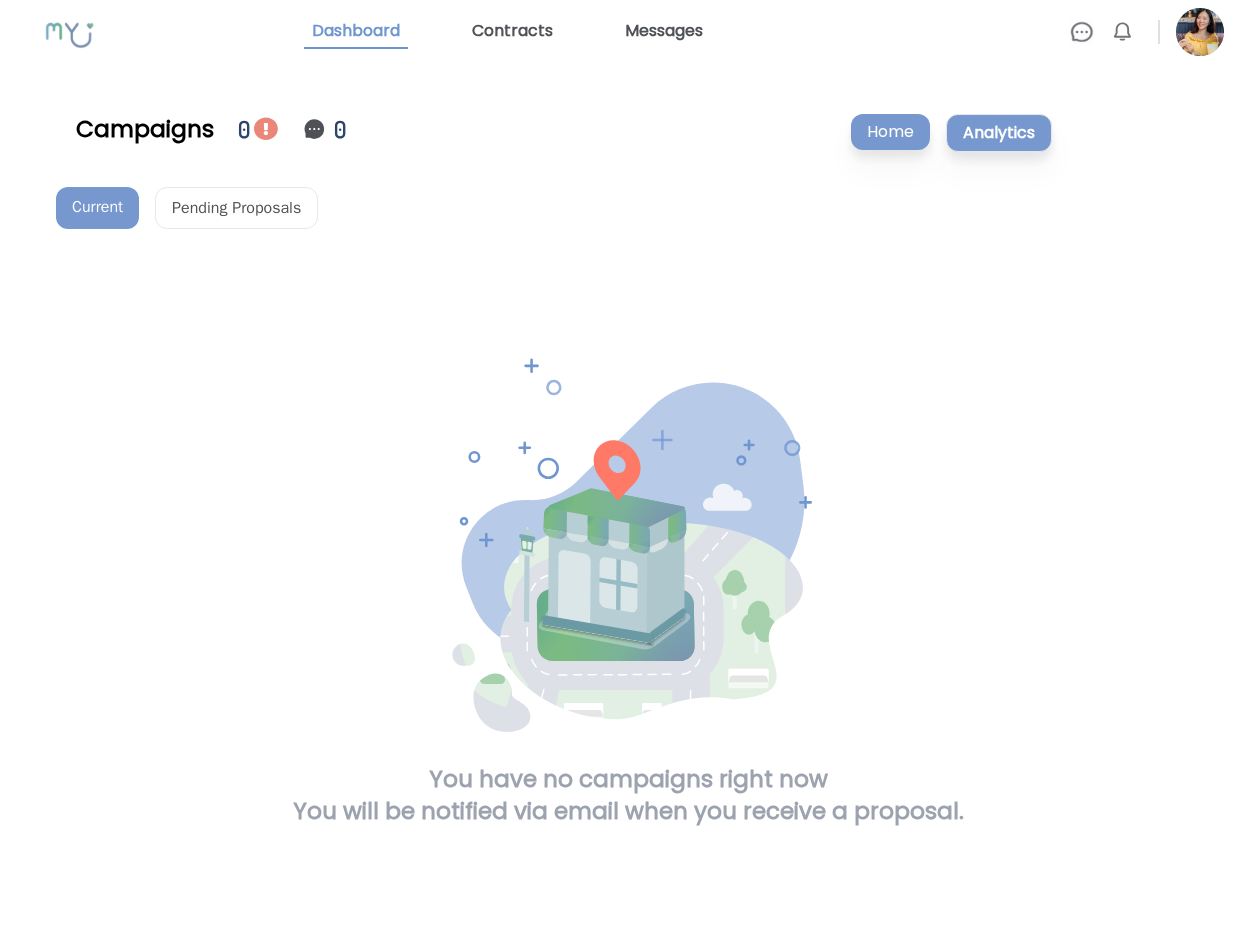 click on "Analytics" at bounding box center (999, 133) 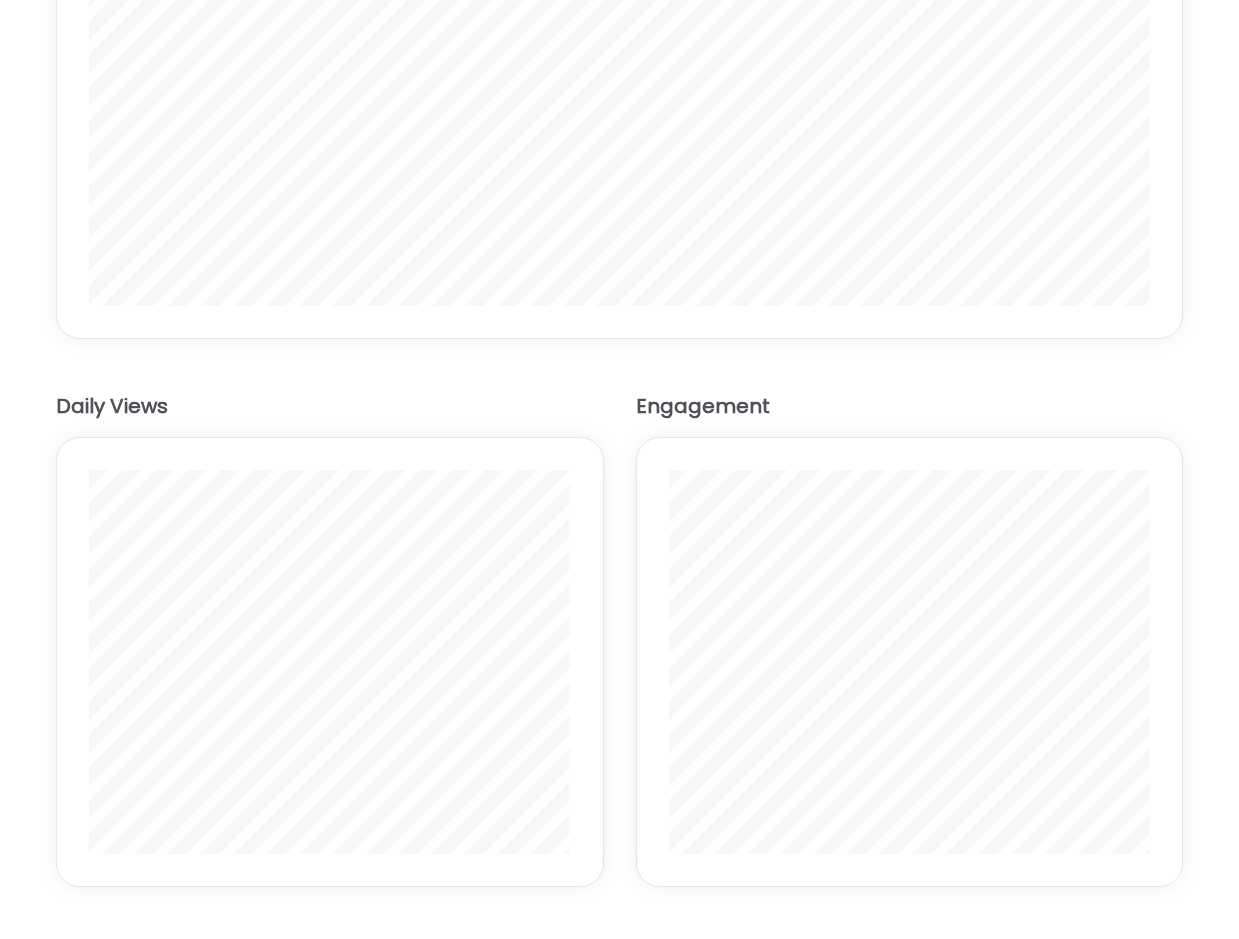scroll, scrollTop: 0, scrollLeft: 0, axis: both 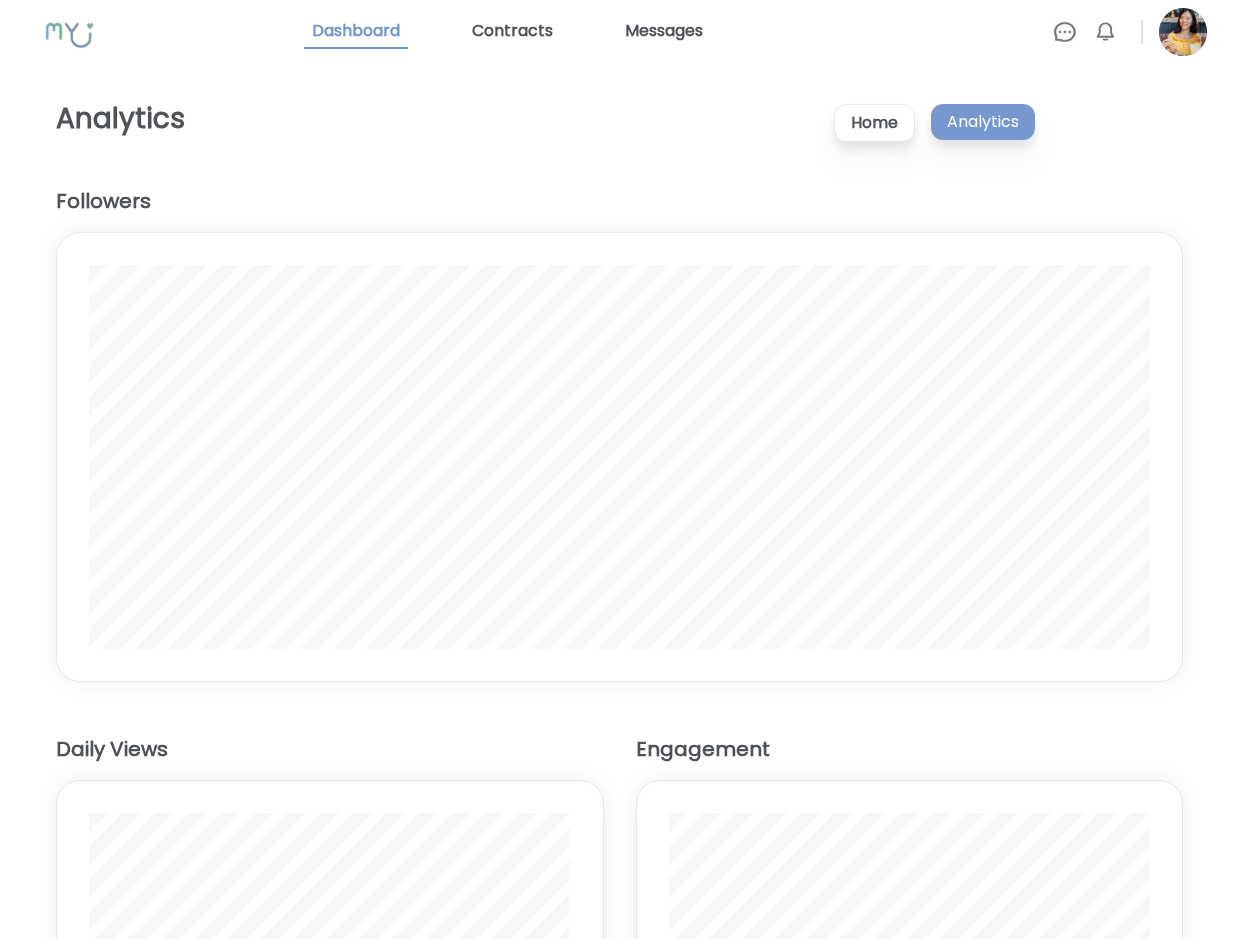 click at bounding box center (1183, 32) 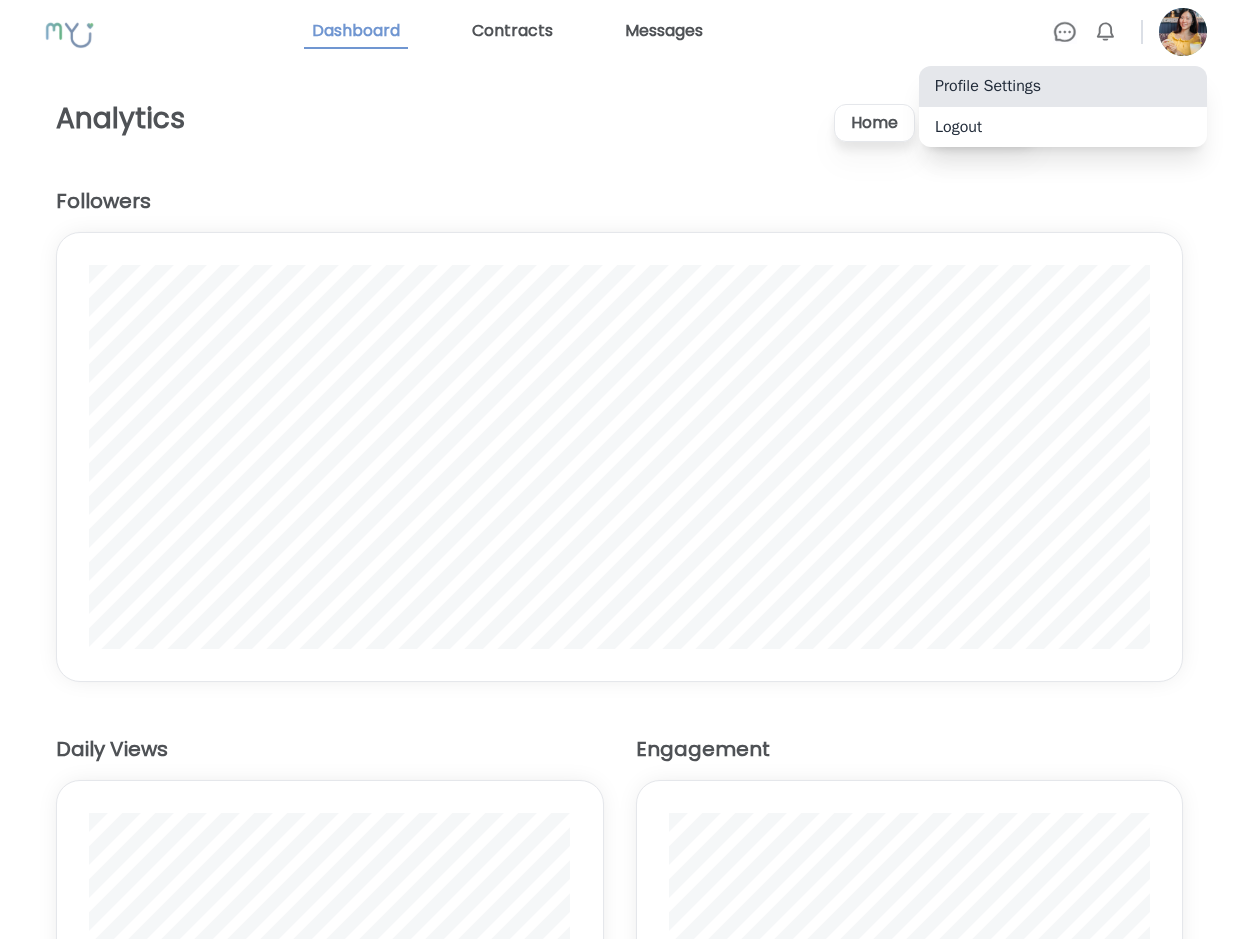 click on "Profile Settings" at bounding box center (1063, 86) 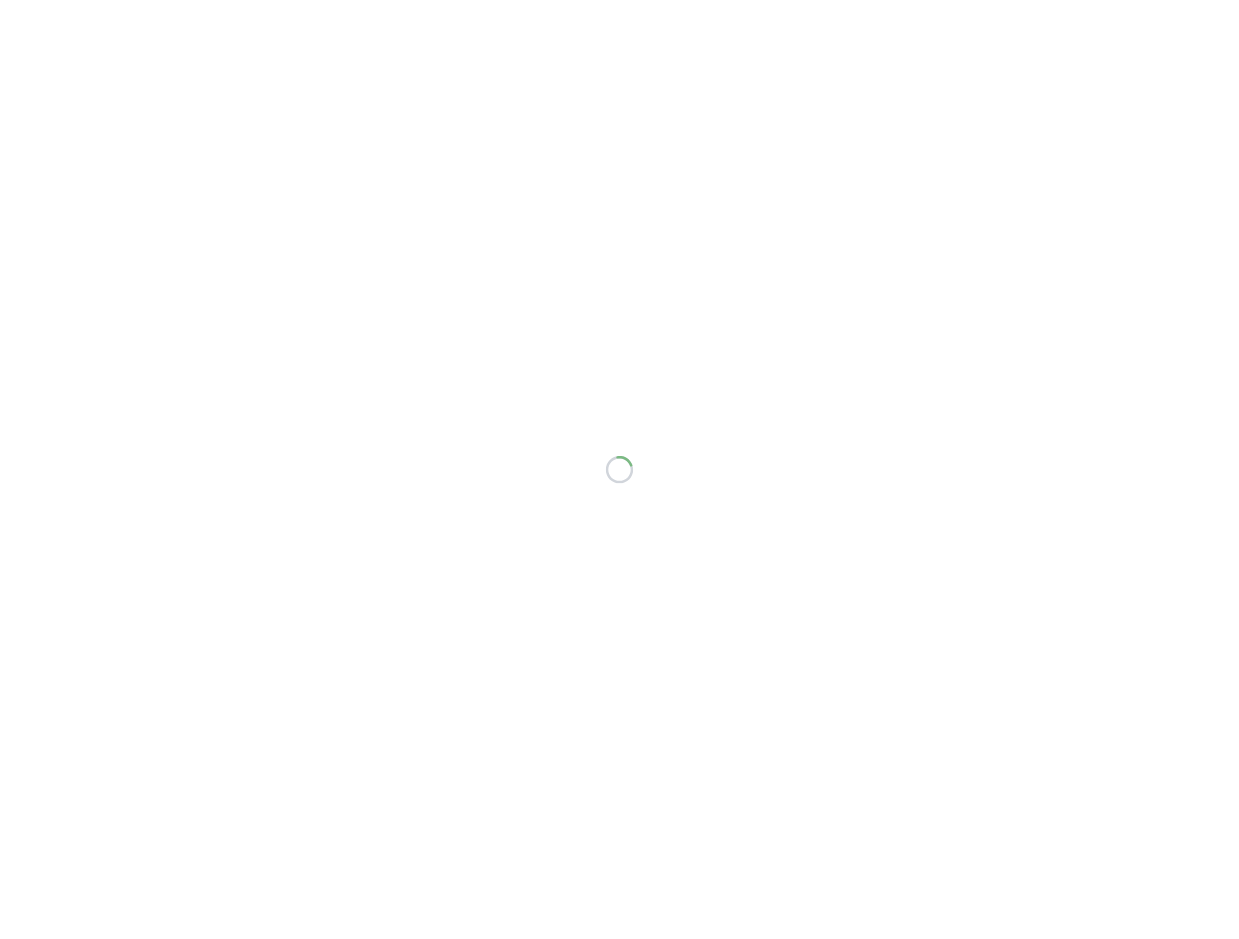scroll, scrollTop: 0, scrollLeft: 0, axis: both 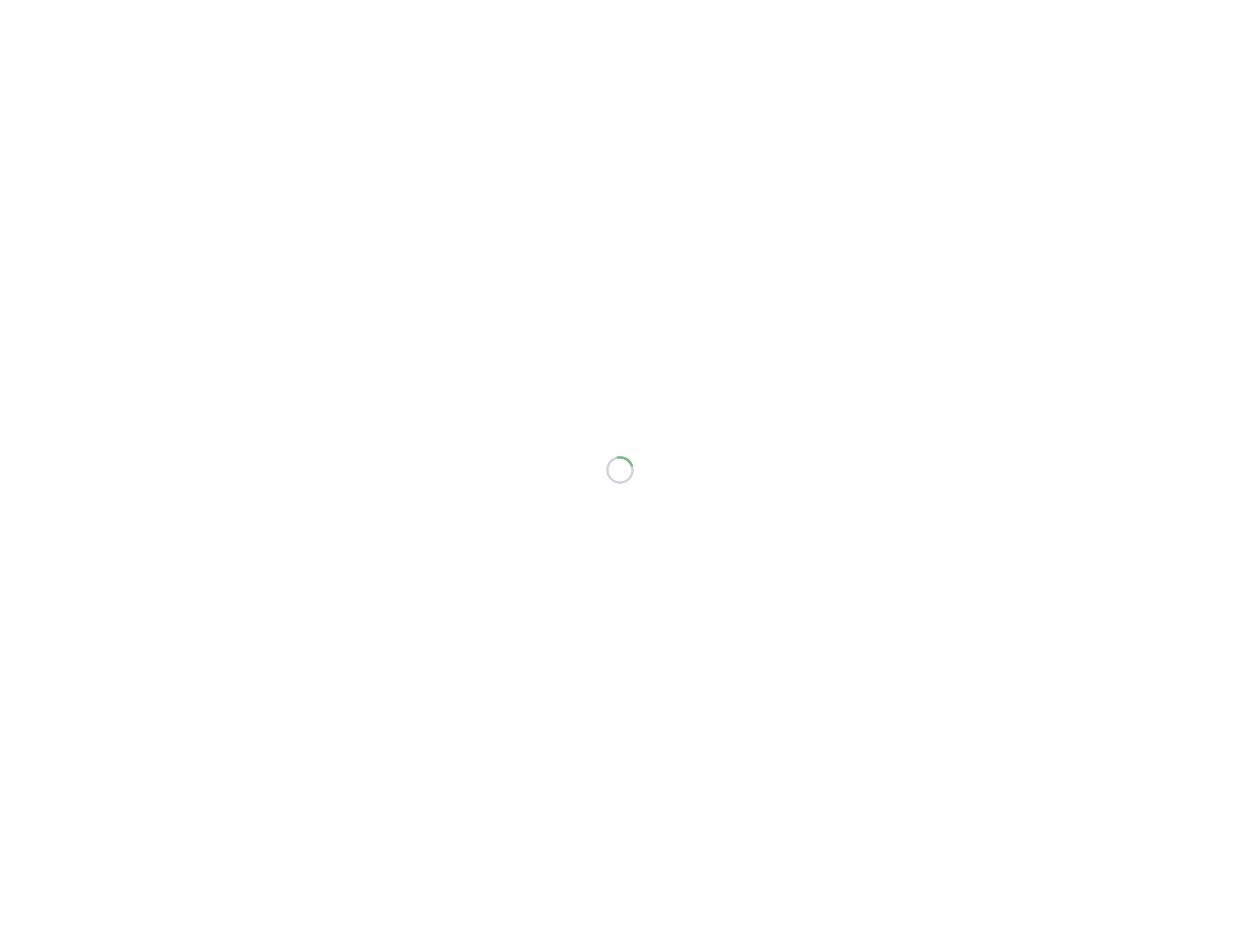 select on "*" 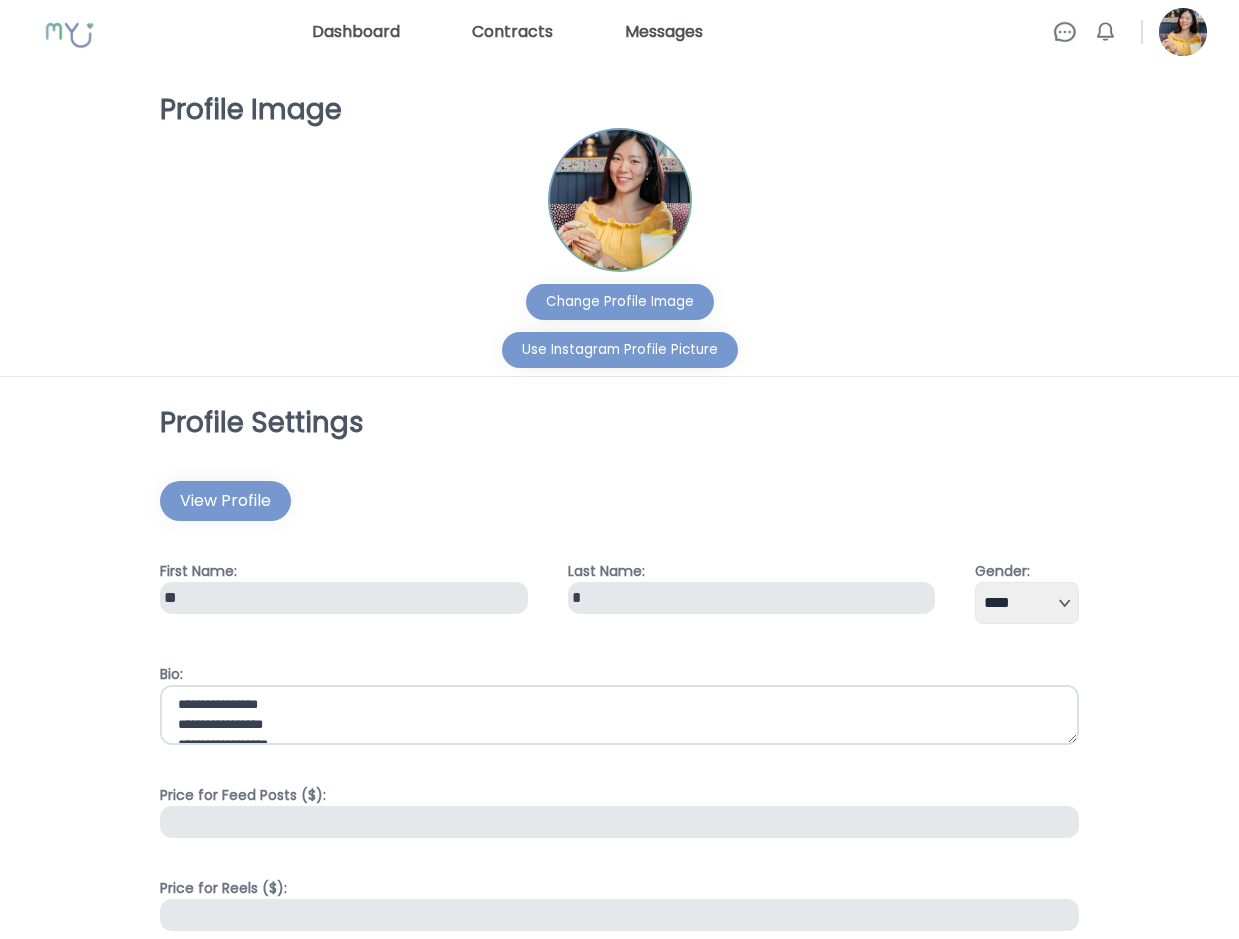 scroll, scrollTop: 306, scrollLeft: 0, axis: vertical 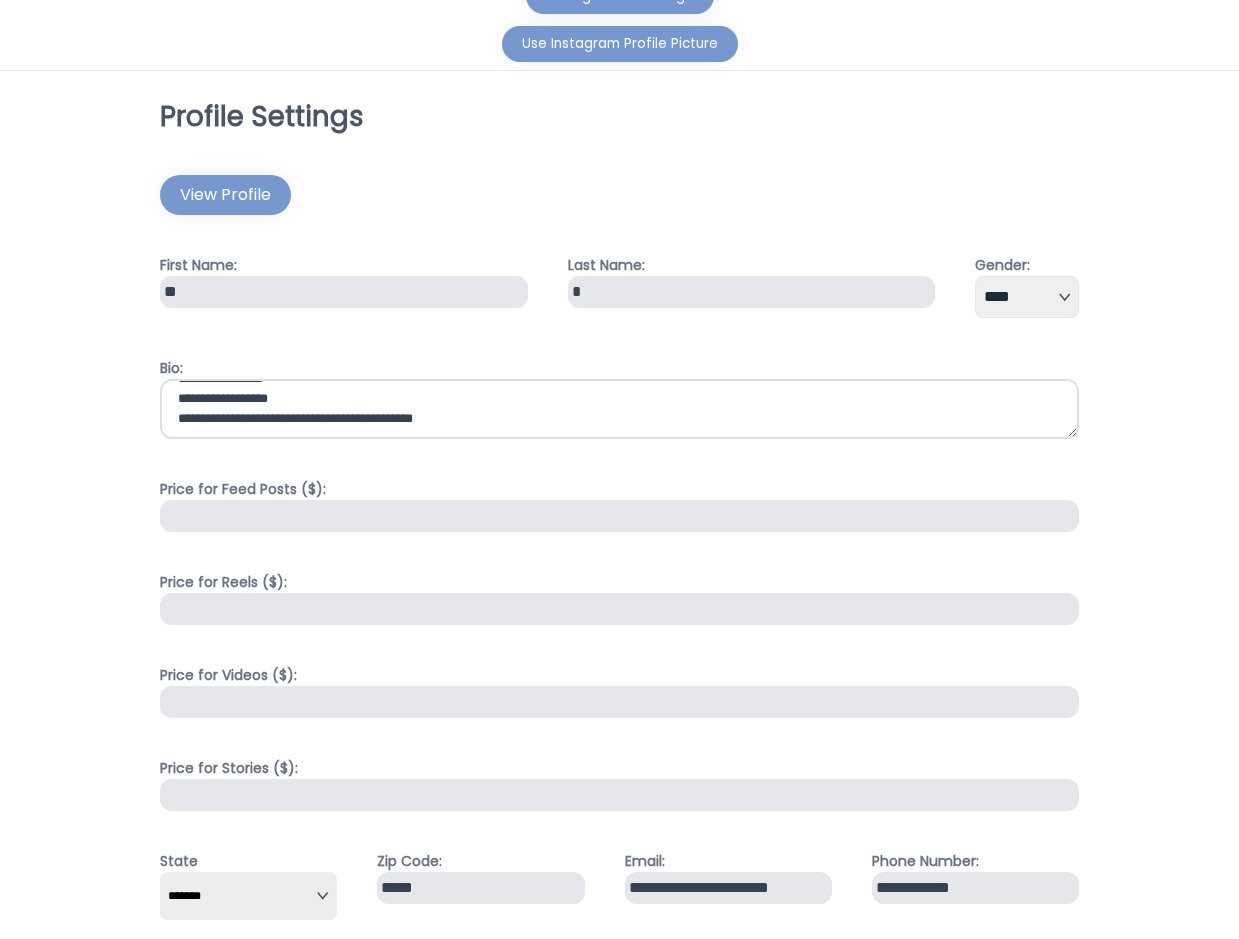 click on "*" at bounding box center [619, 516] 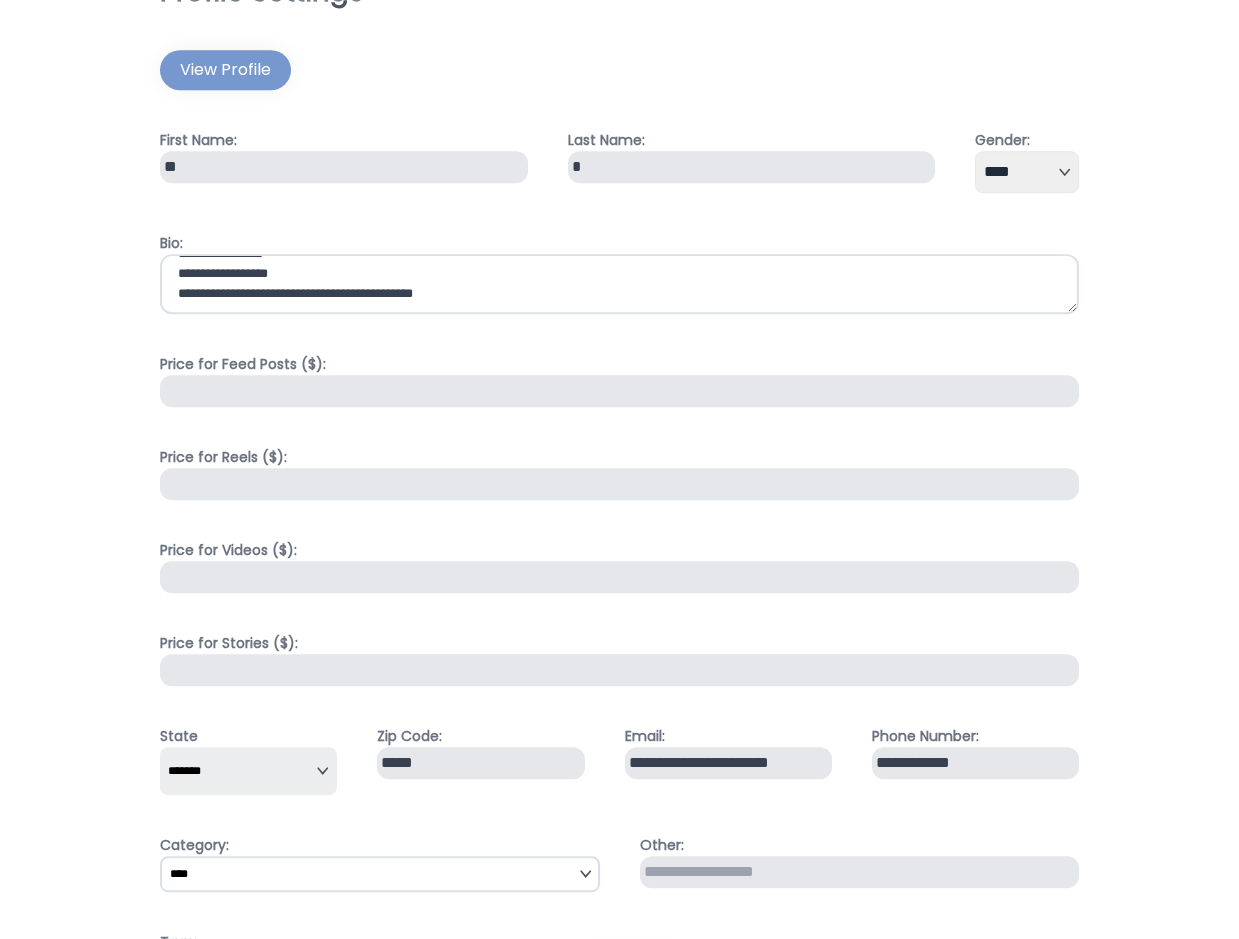 scroll, scrollTop: 510, scrollLeft: 0, axis: vertical 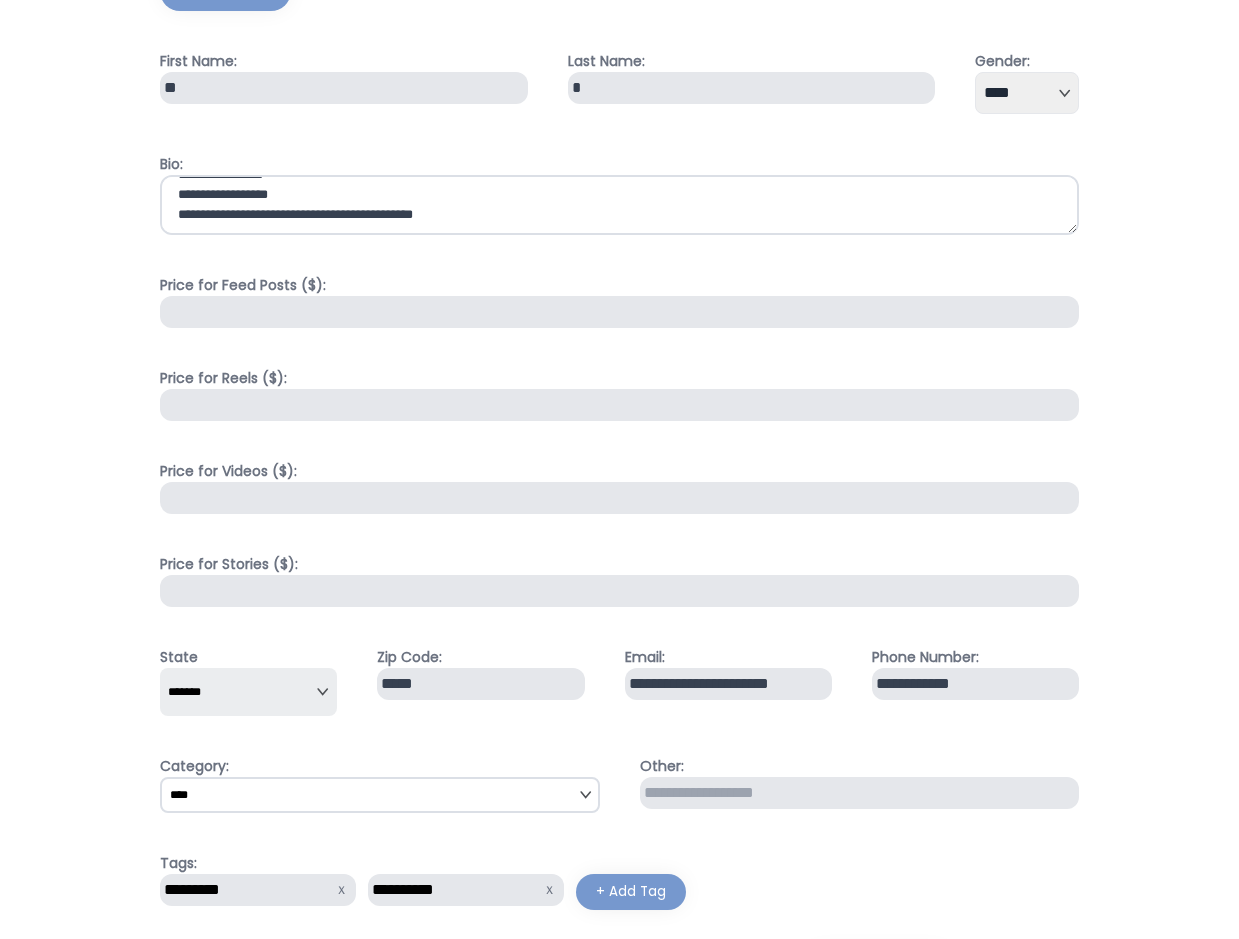 type on "***" 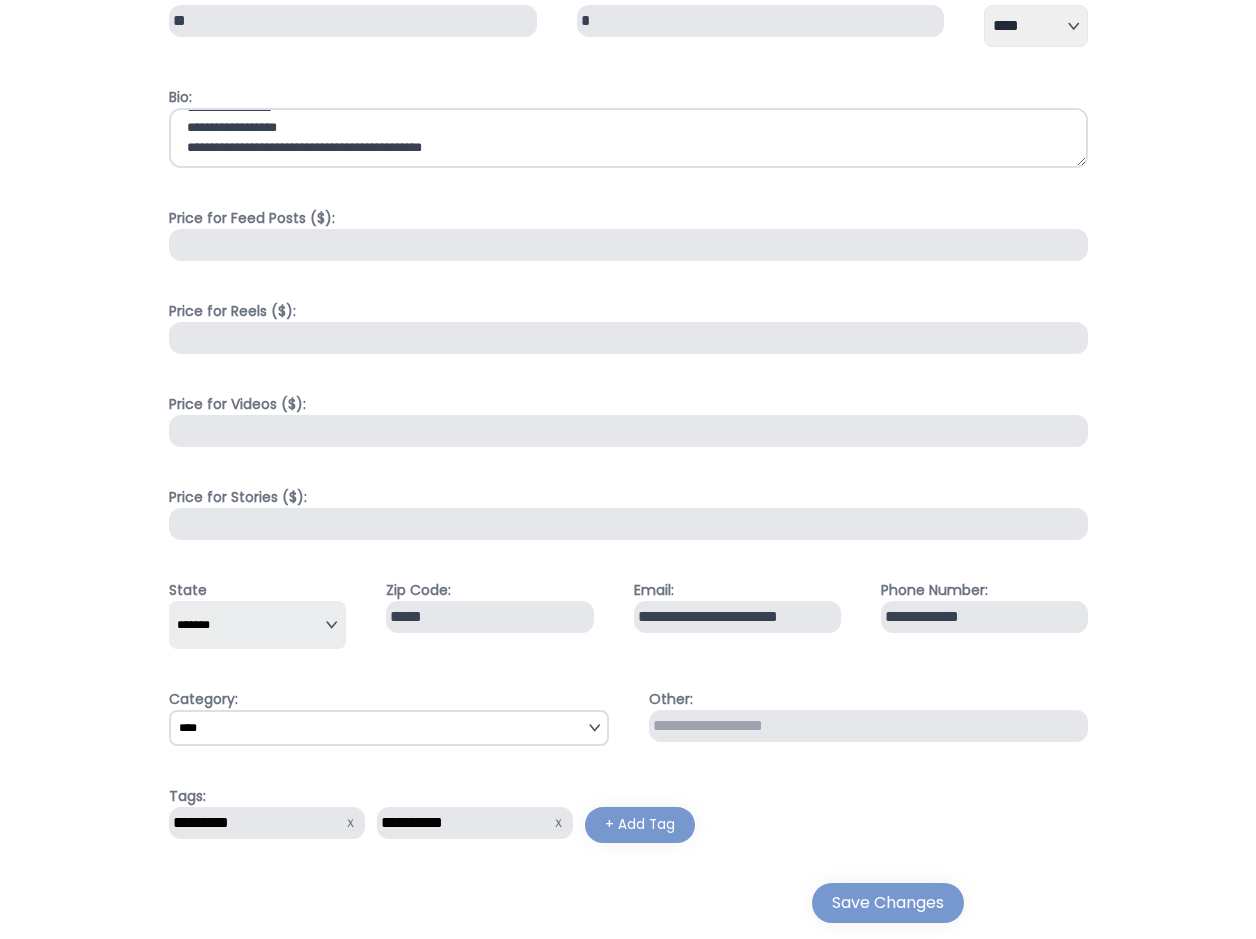 scroll, scrollTop: 612, scrollLeft: 0, axis: vertical 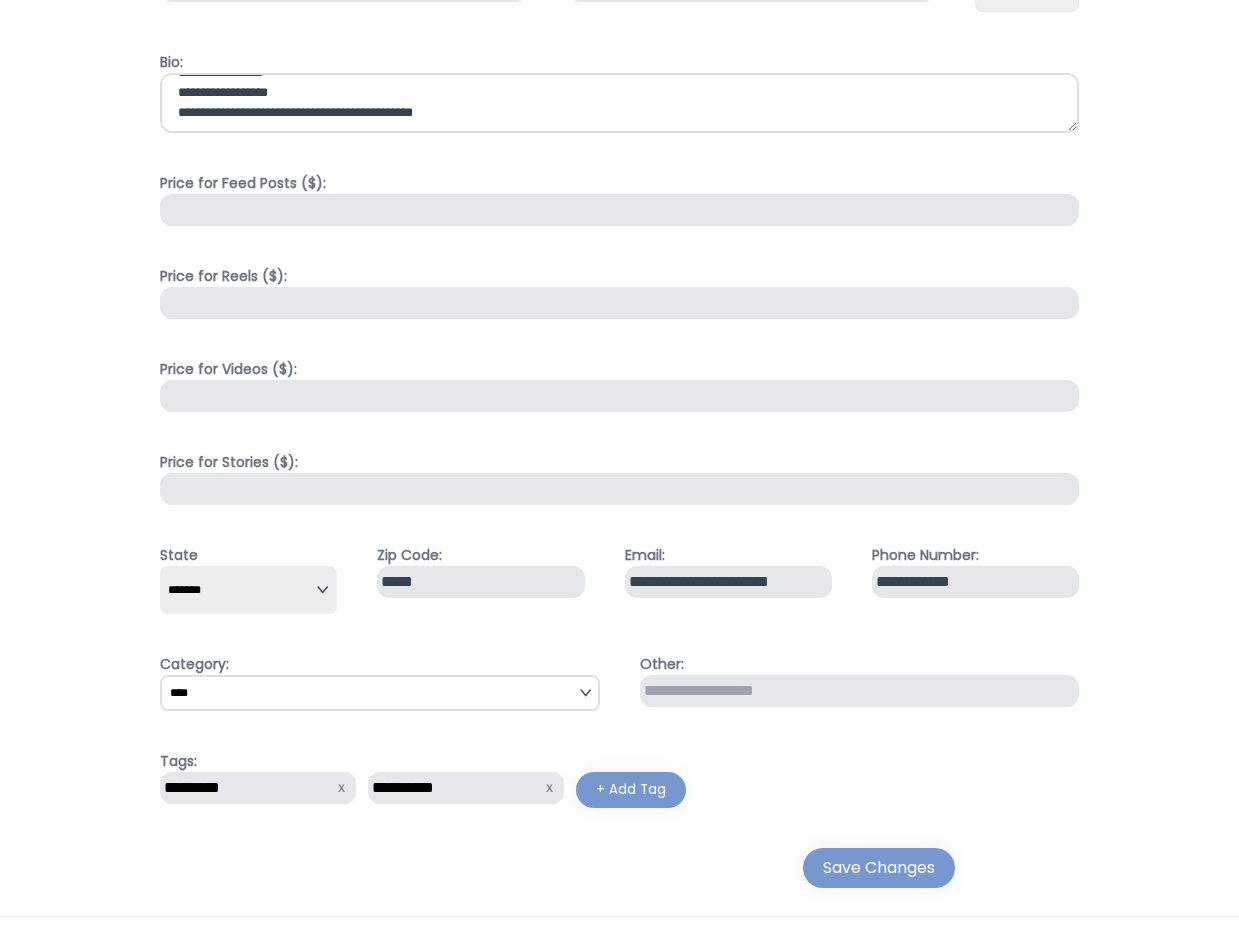 type on "*" 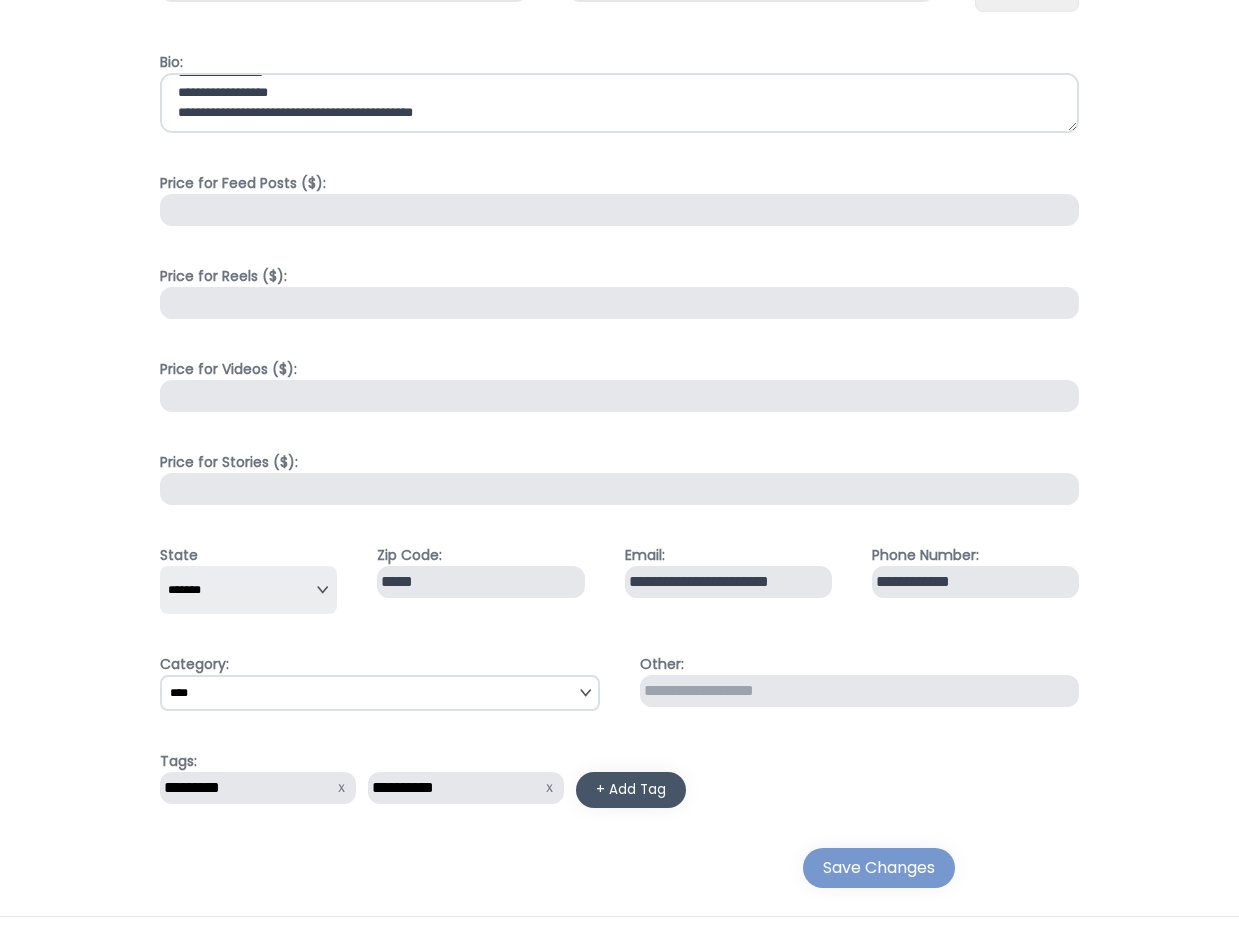 type on "*" 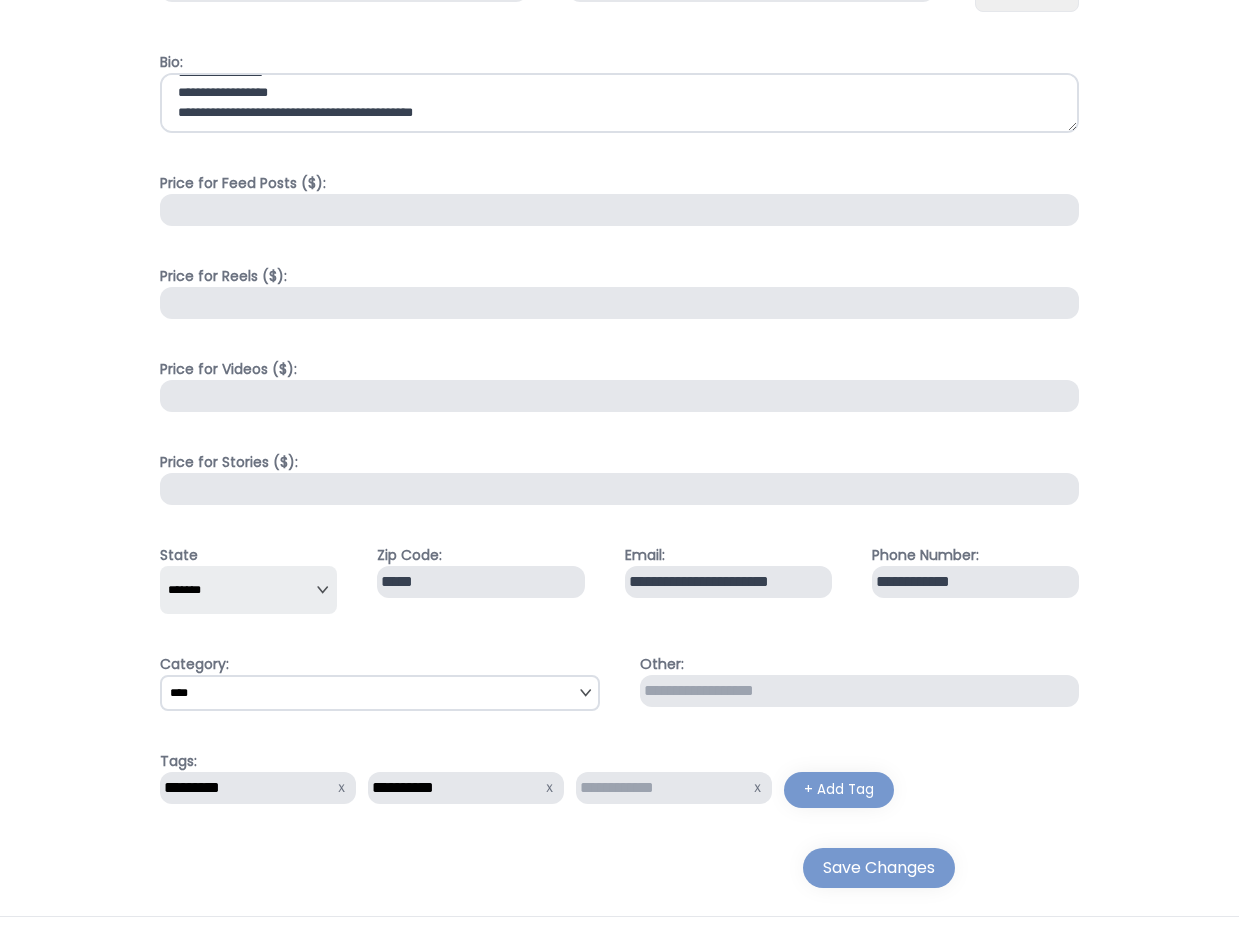 click at bounding box center [674, 788] 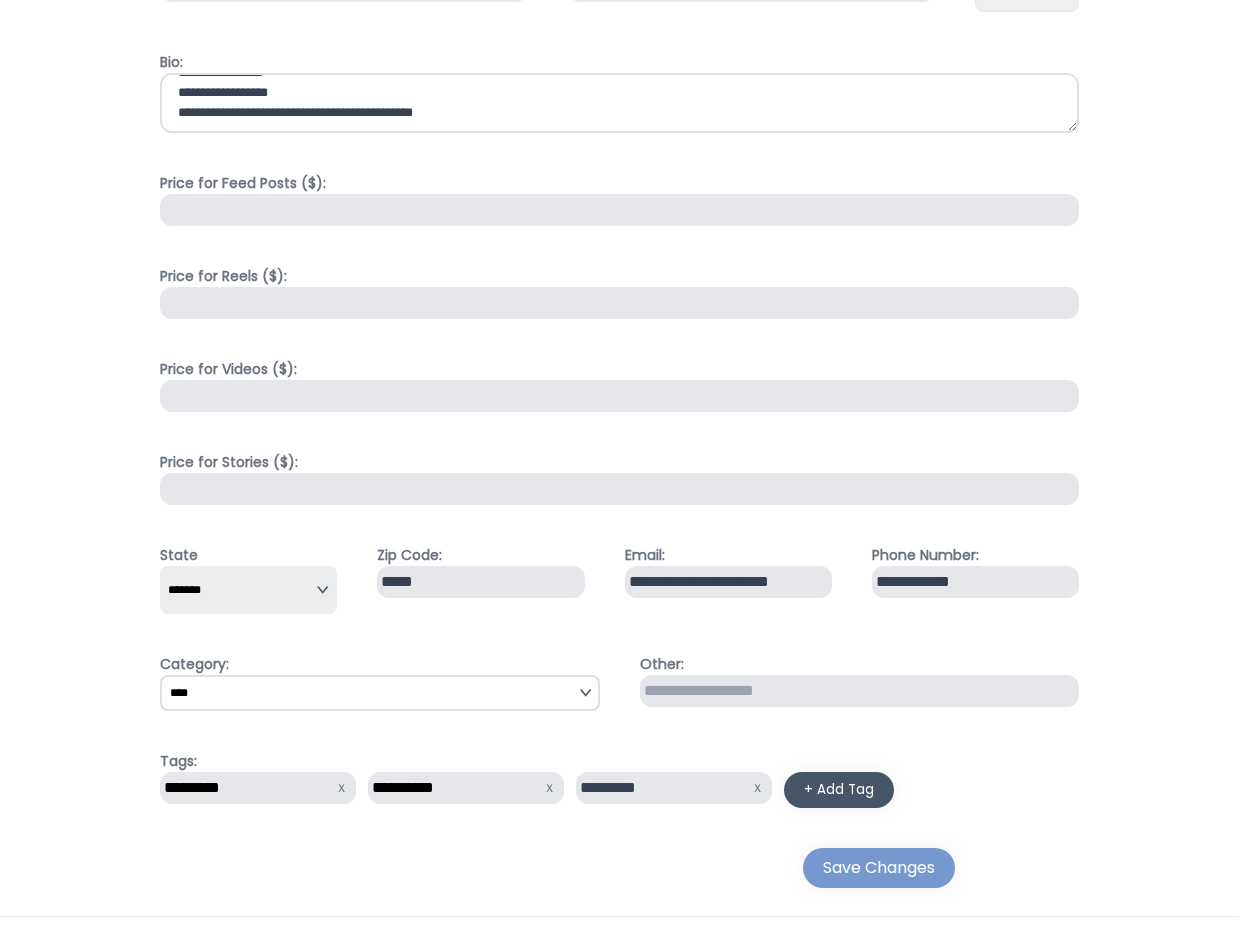 type on "*********" 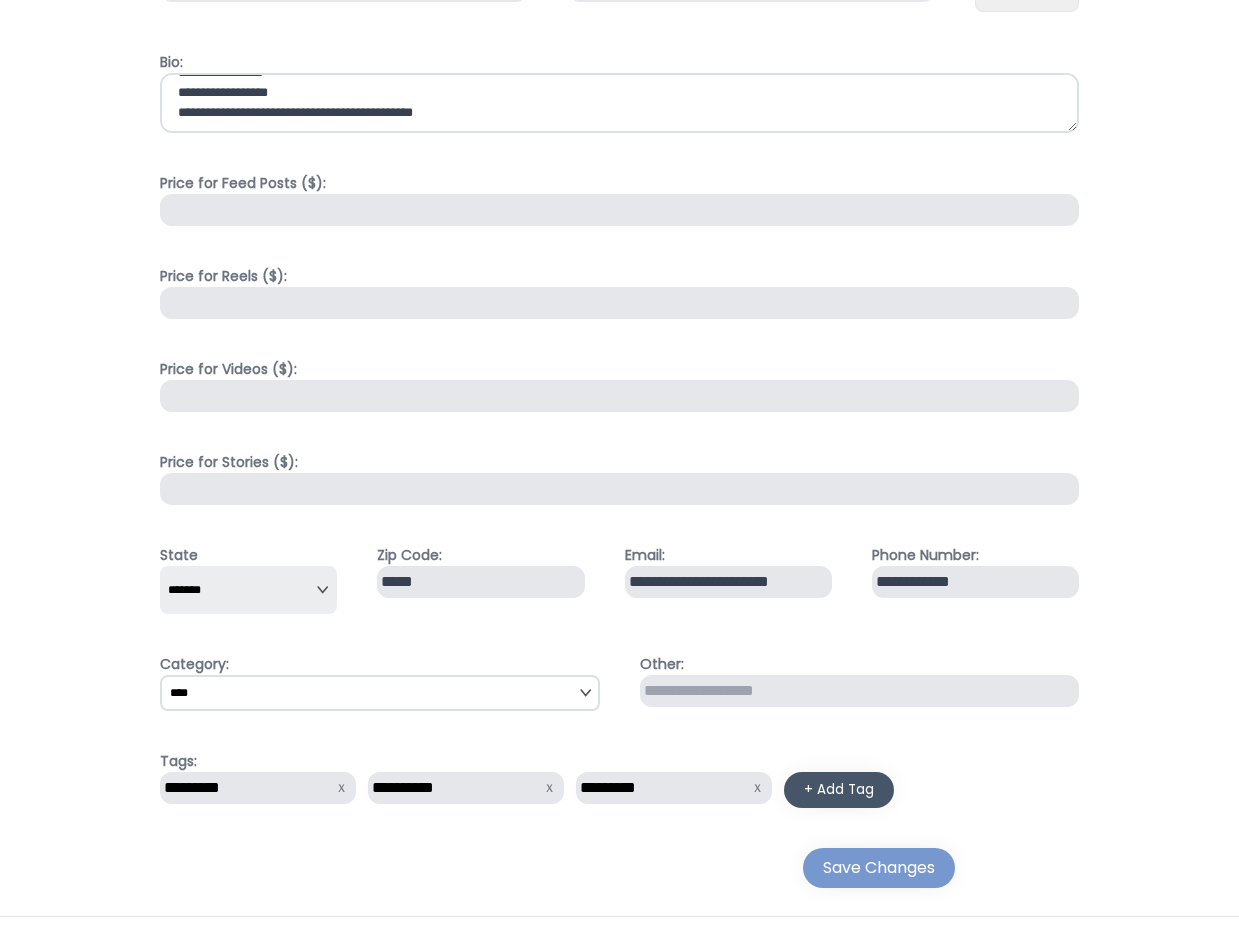 click on "+ Add Tag" at bounding box center [839, 790] 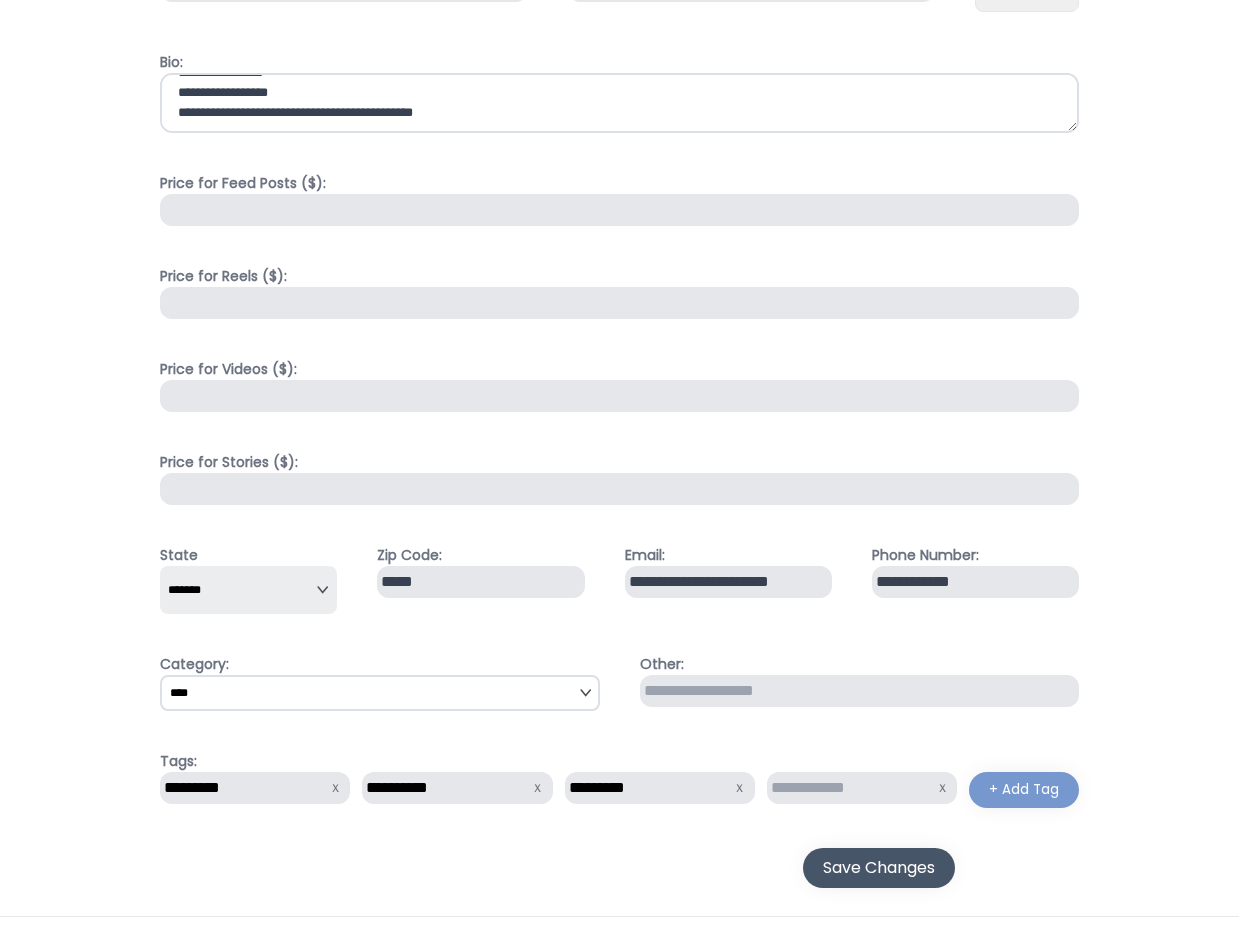 click on "Save Changes" at bounding box center (879, 868) 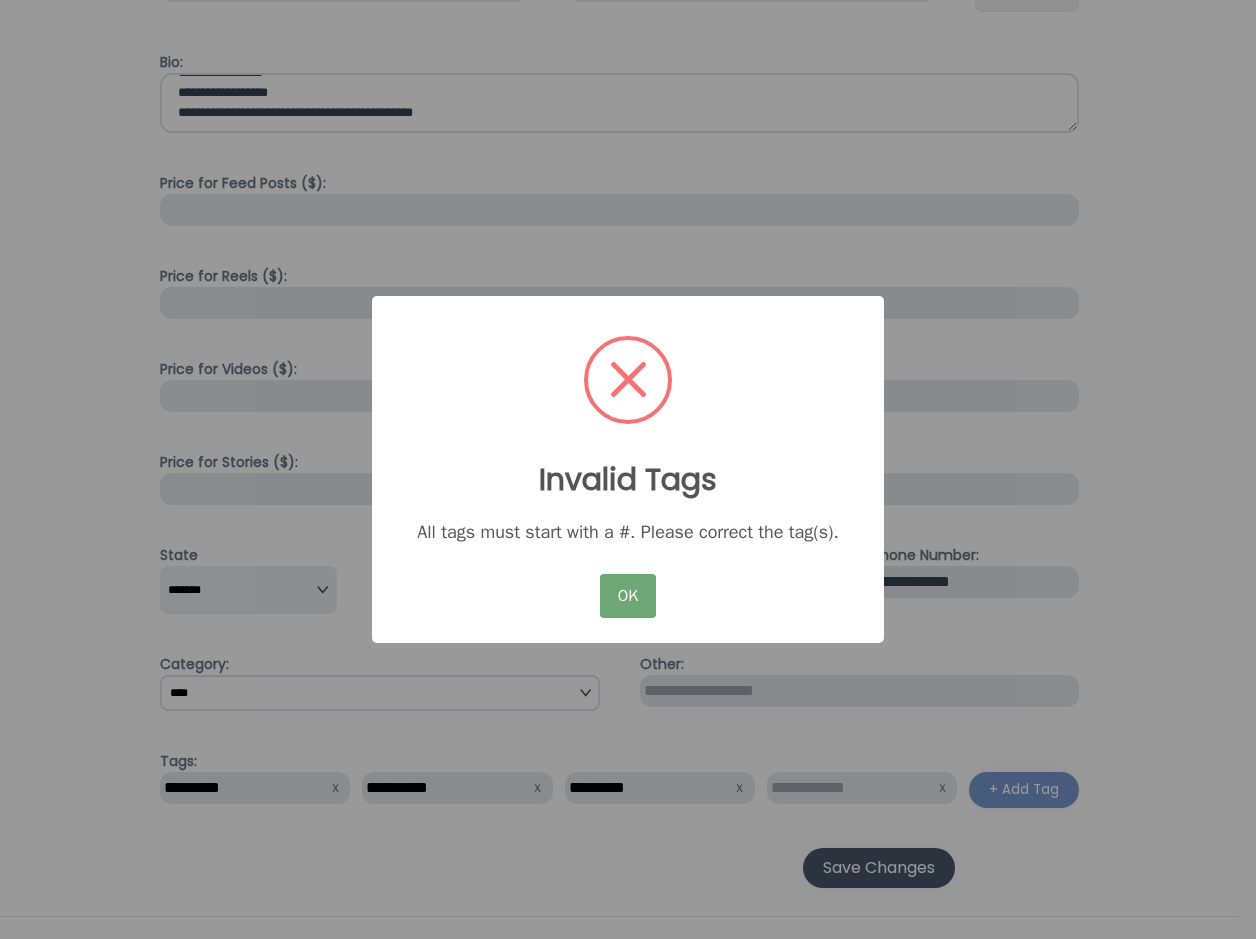 click on "OK" at bounding box center [628, 596] 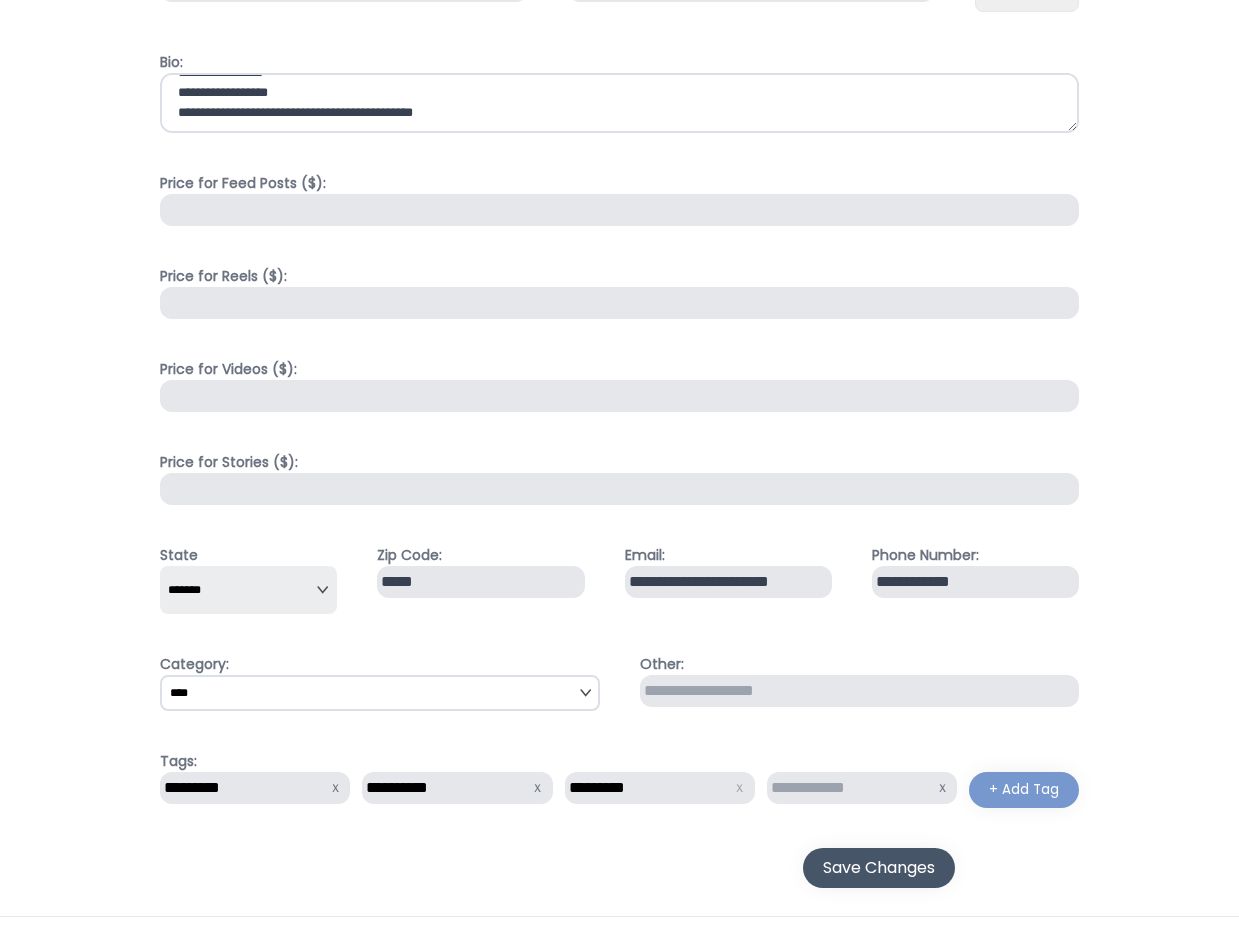 click on "x" at bounding box center [740, 787] 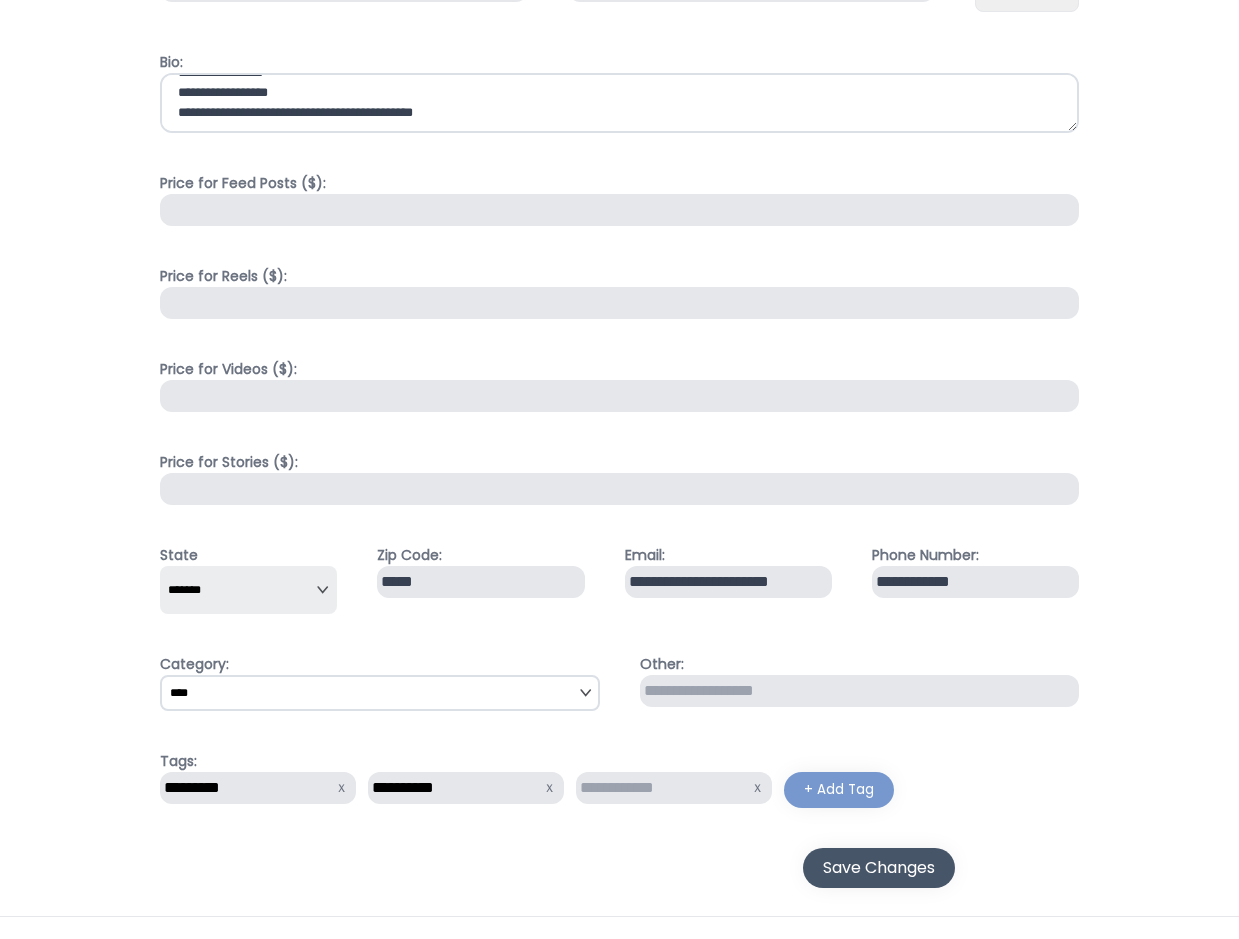 click at bounding box center [674, 788] 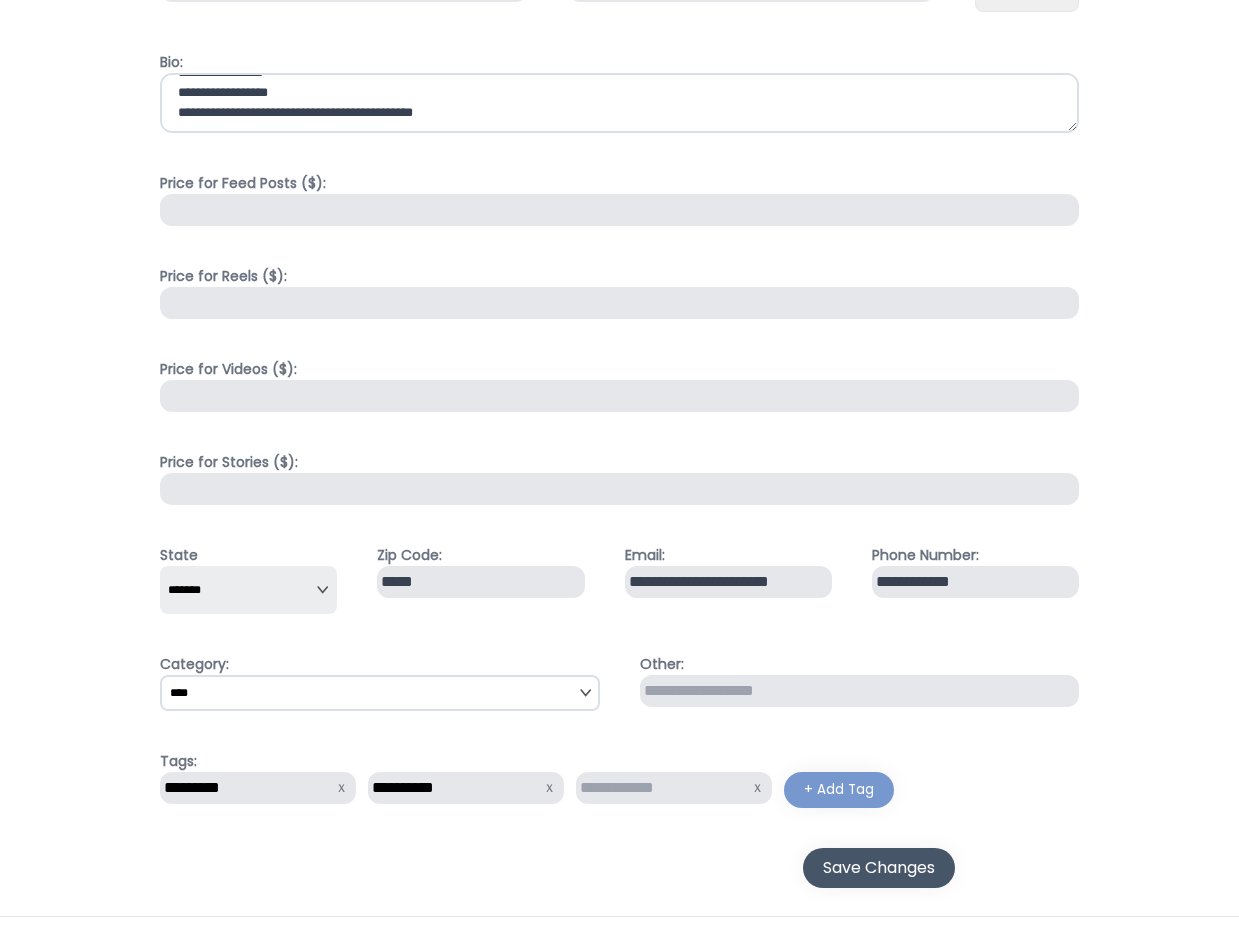 type on "*" 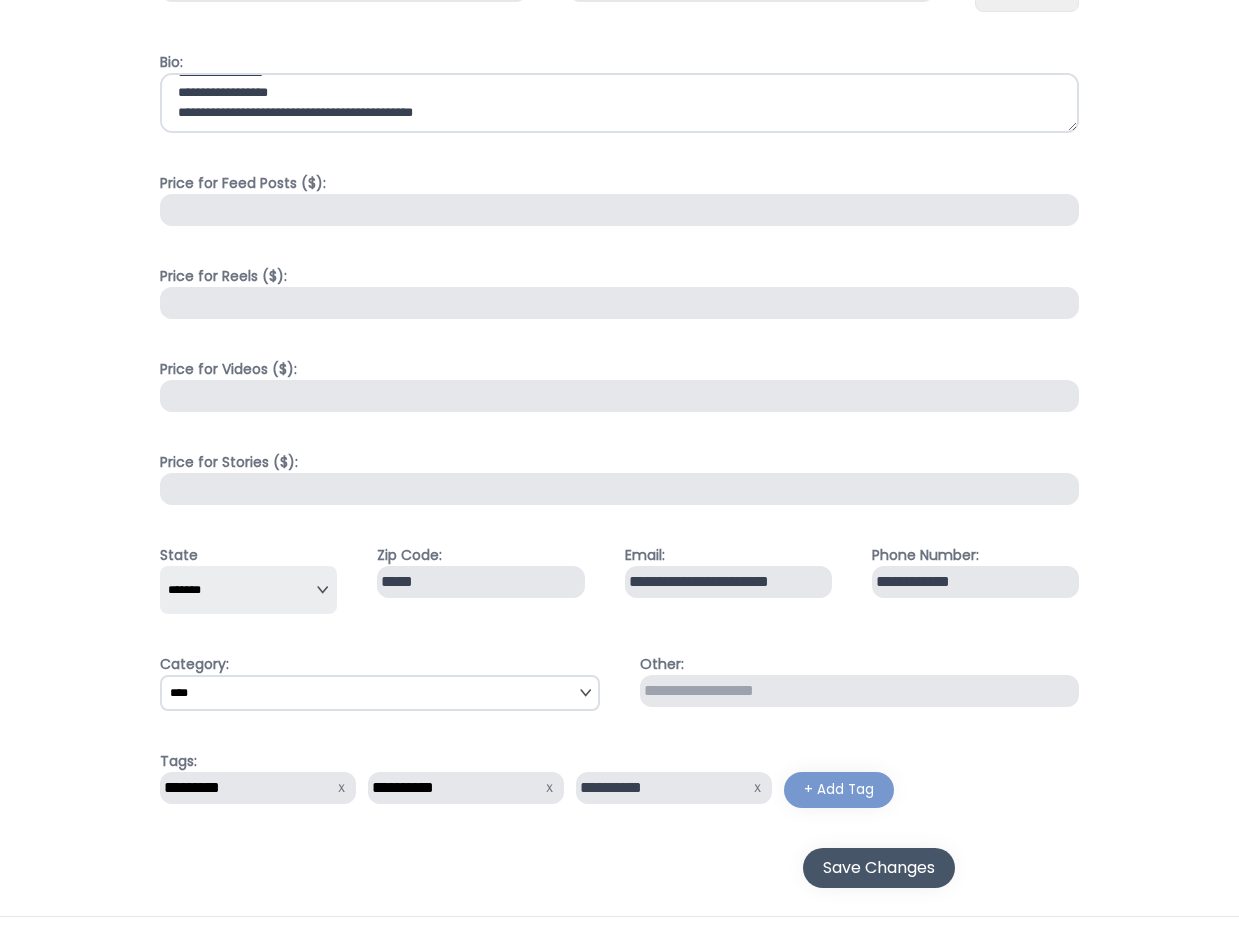 type on "**********" 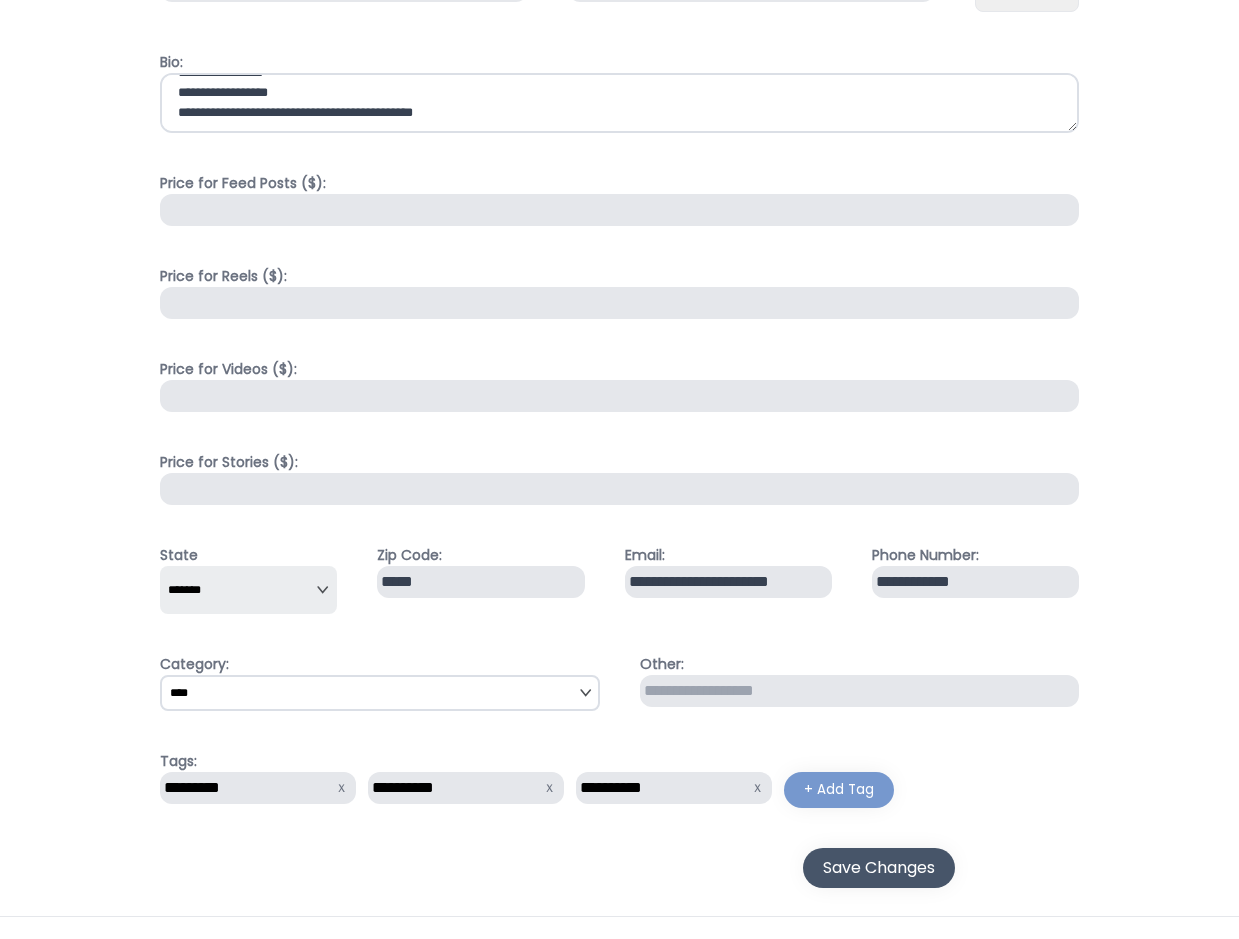 click on "Save Changes" at bounding box center [879, 868] 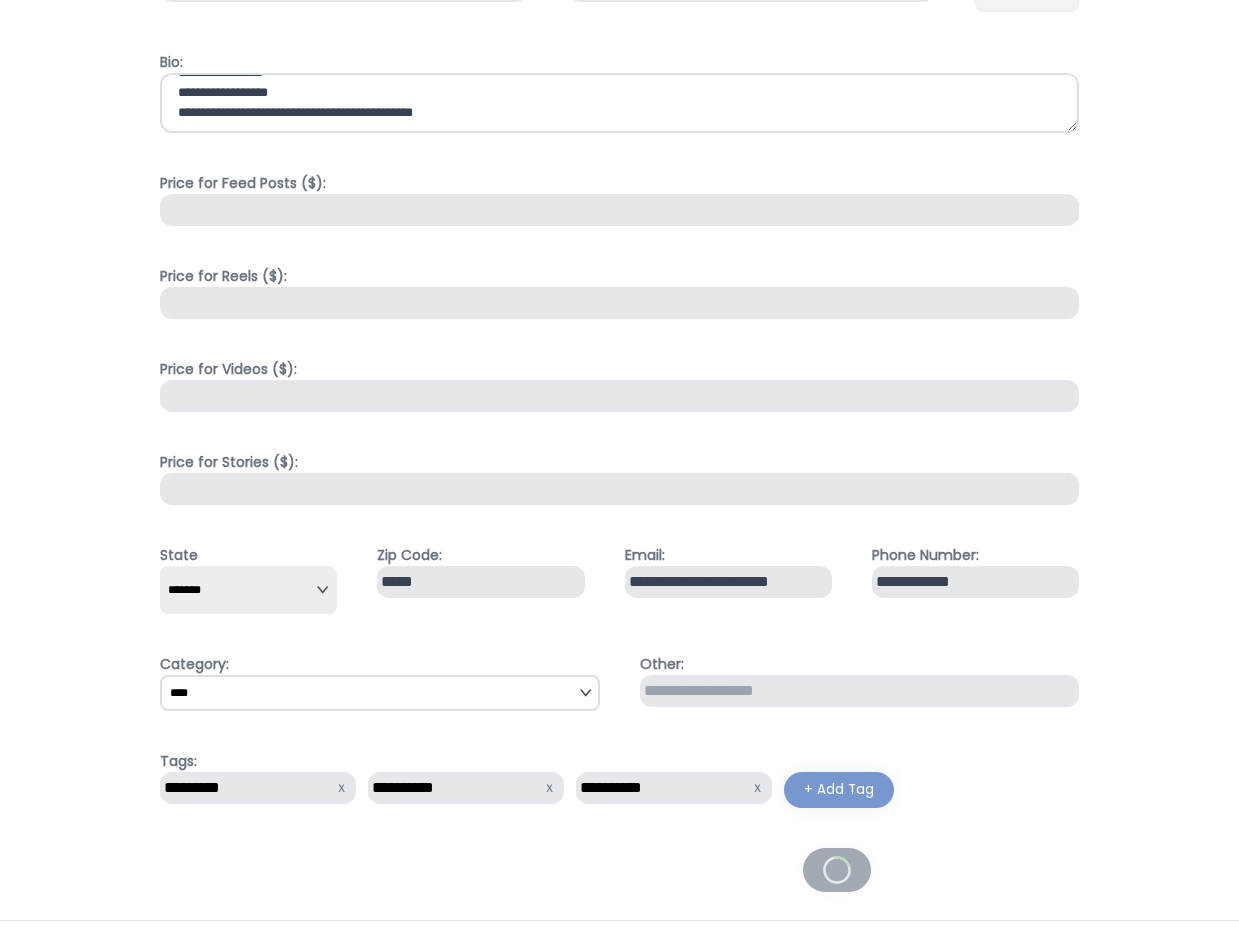 type 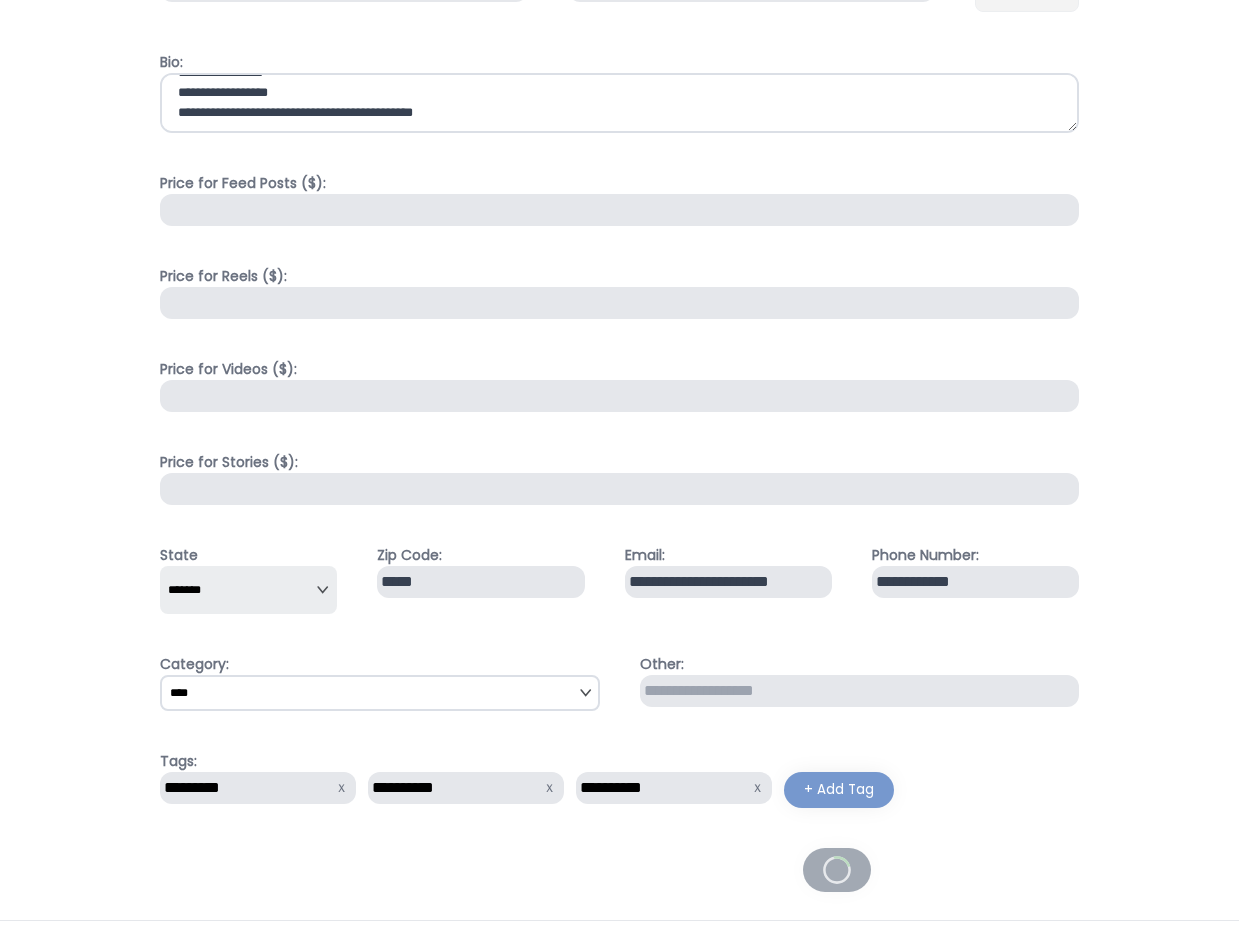 type 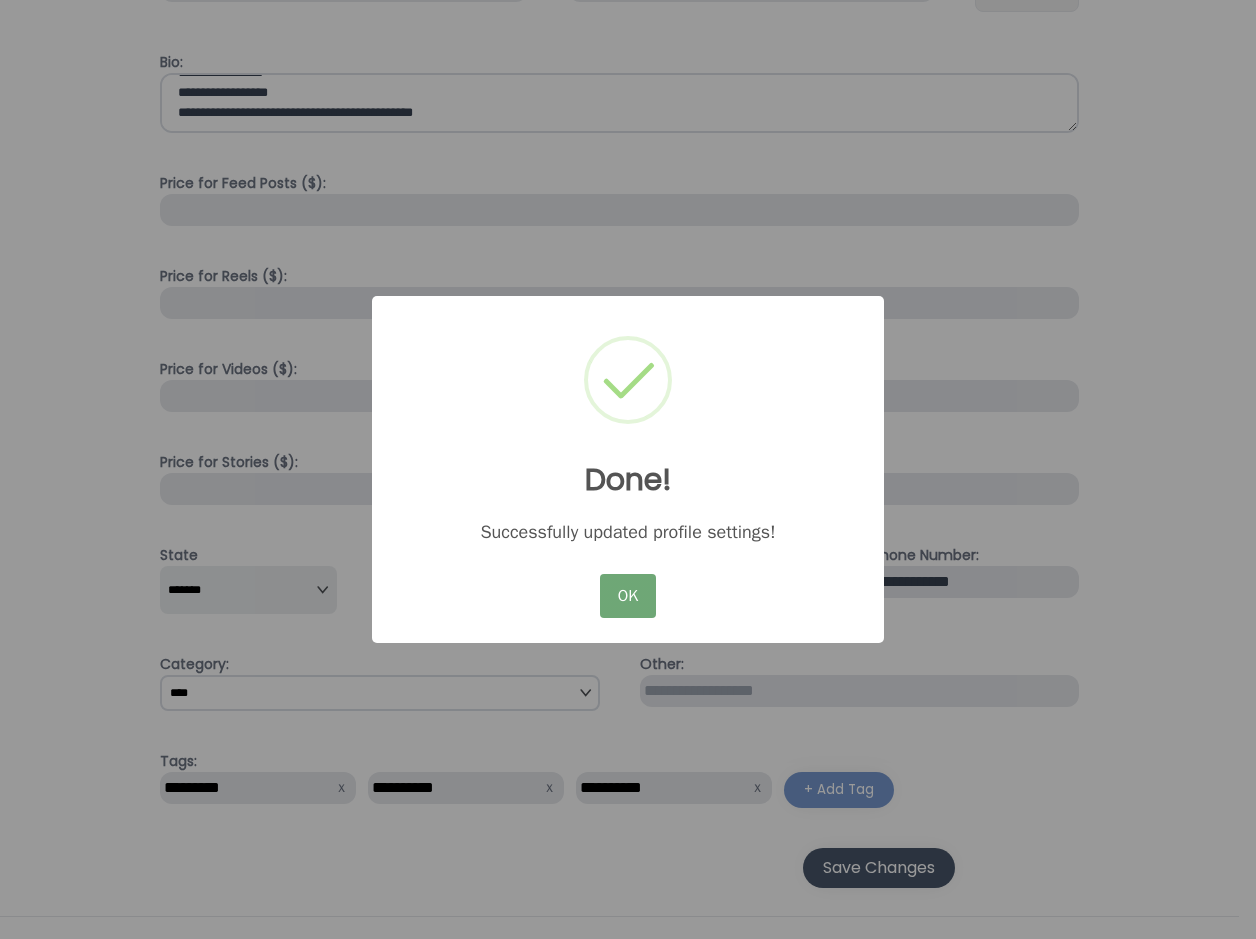 click on "OK" at bounding box center [628, 596] 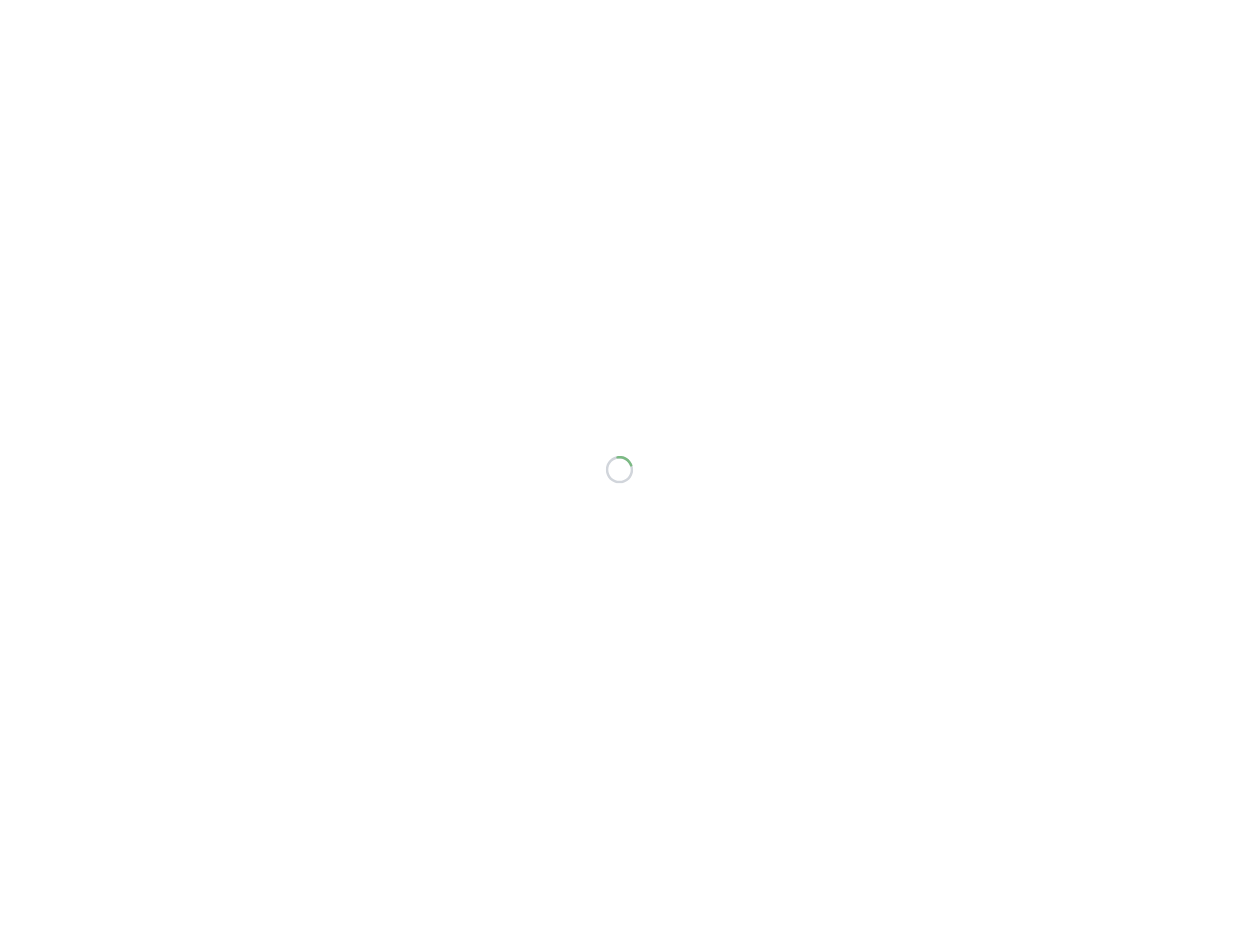 scroll, scrollTop: 0, scrollLeft: 0, axis: both 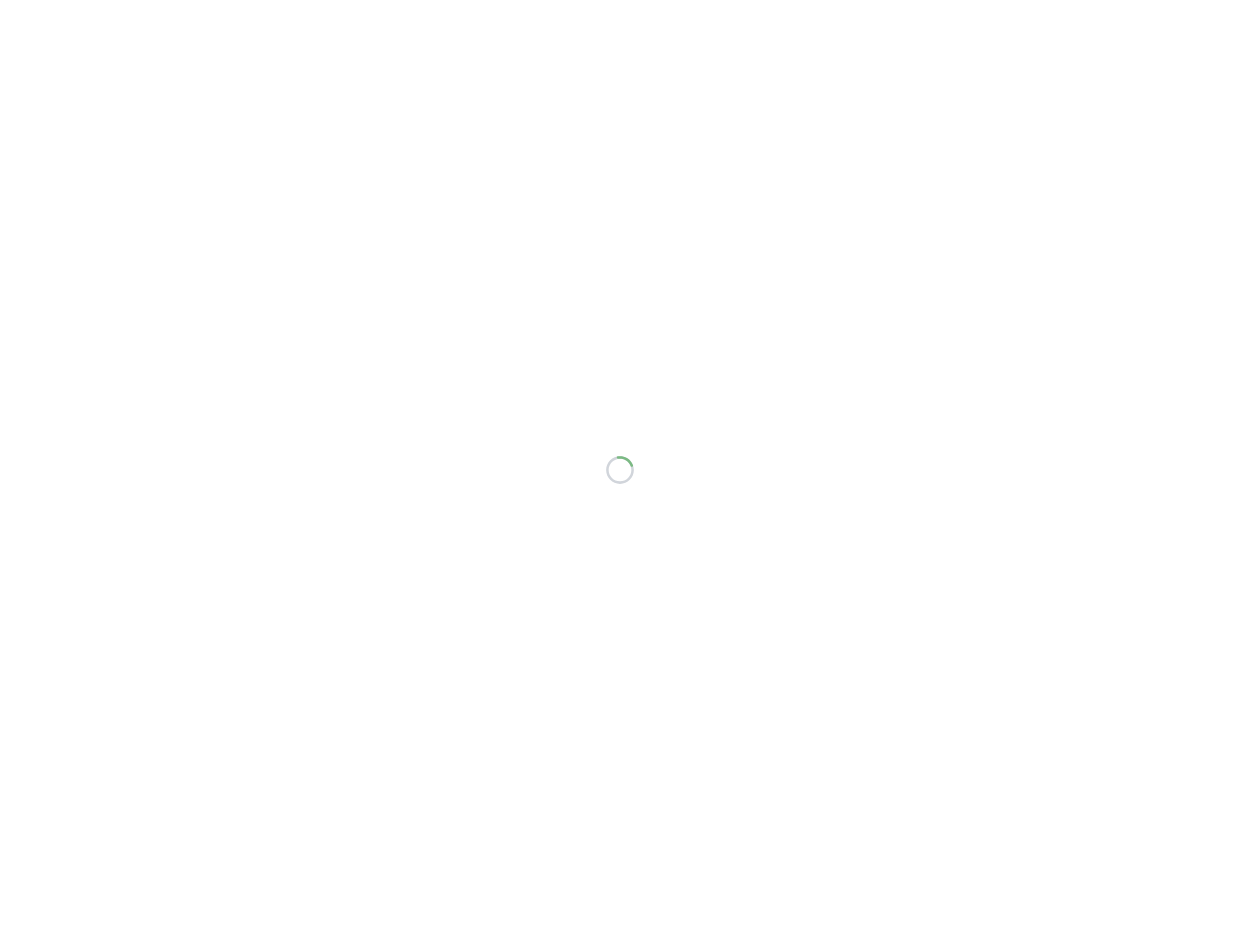 select on "*" 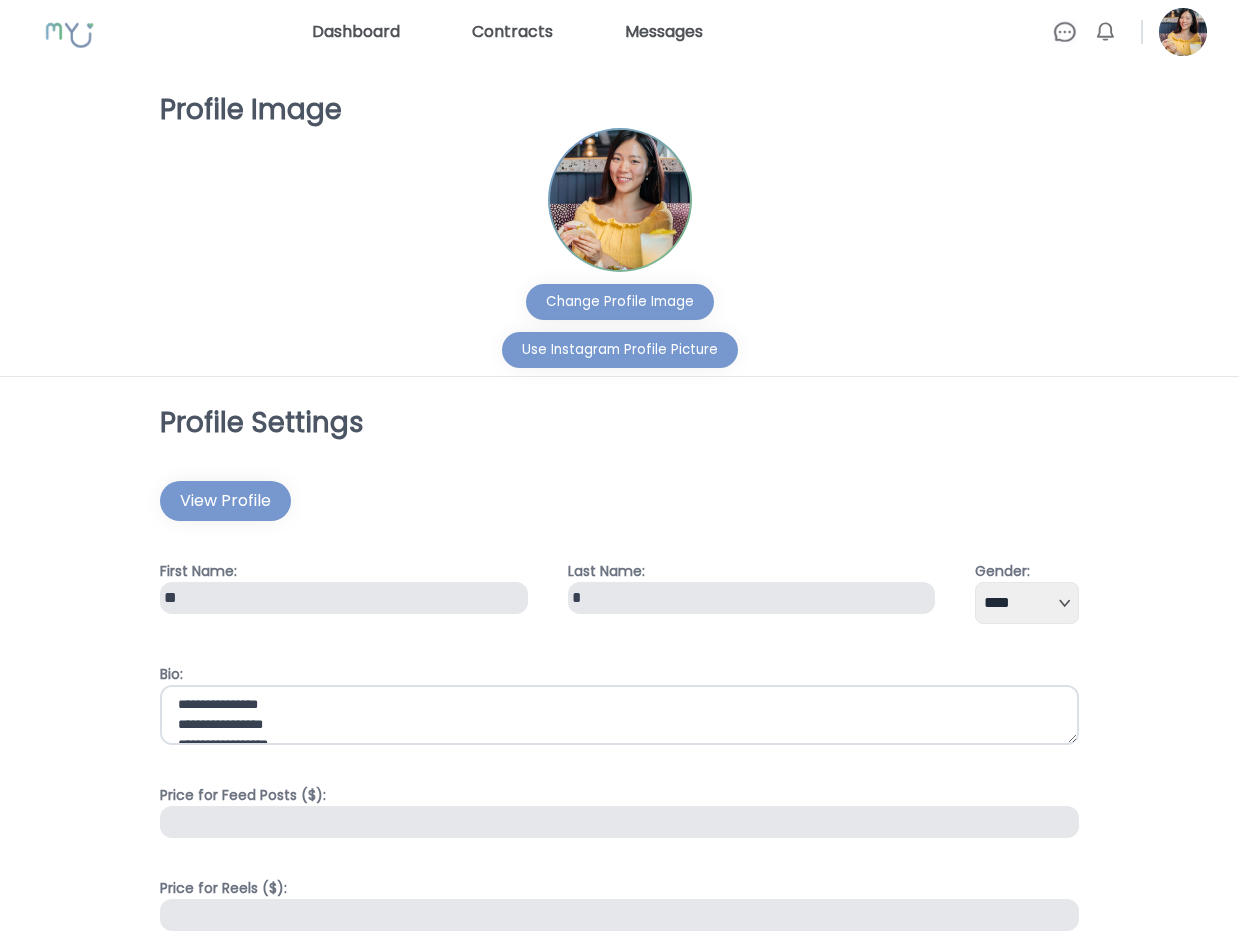 scroll, scrollTop: 40, scrollLeft: 0, axis: vertical 